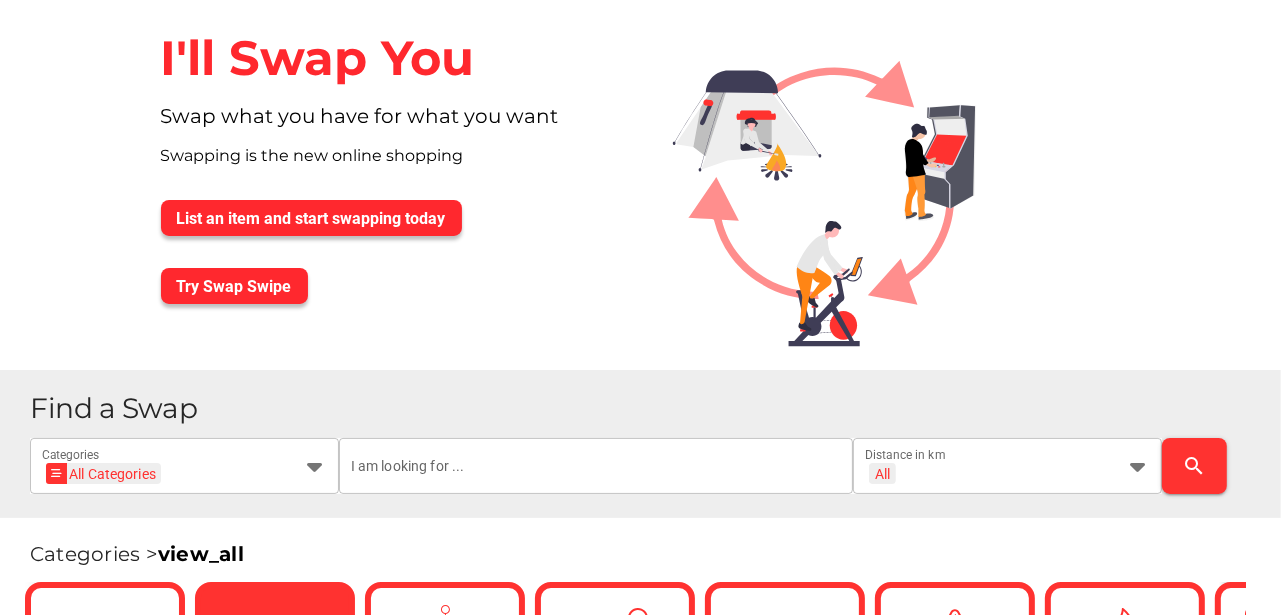 scroll, scrollTop: 200, scrollLeft: 0, axis: vertical 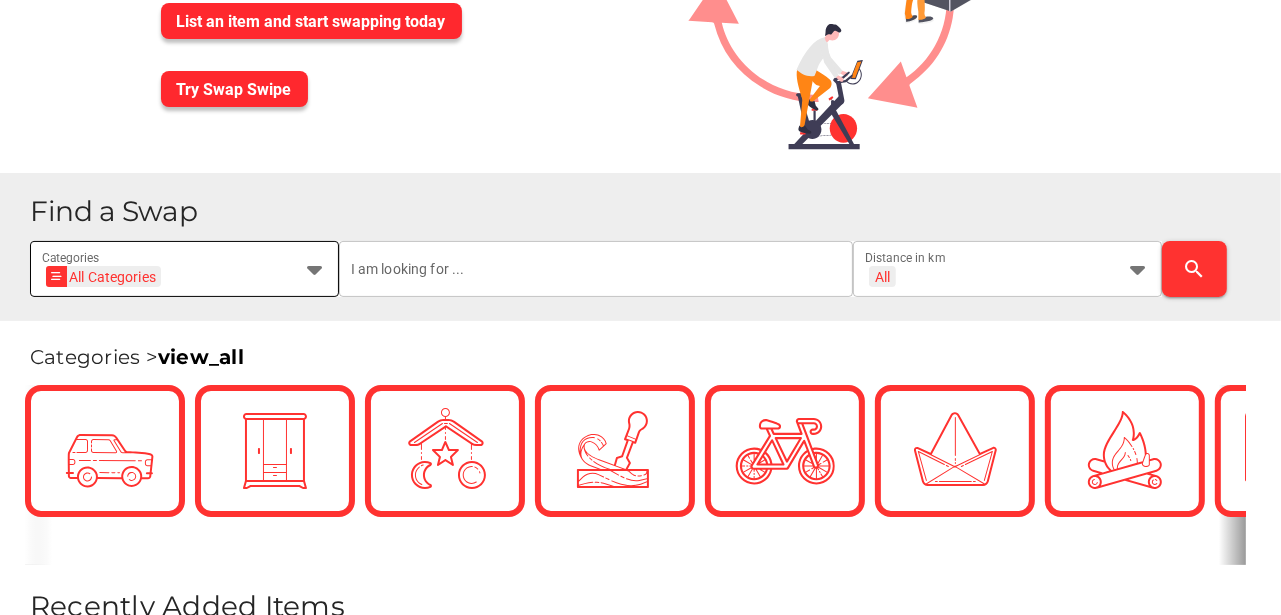 click at bounding box center (315, 269) 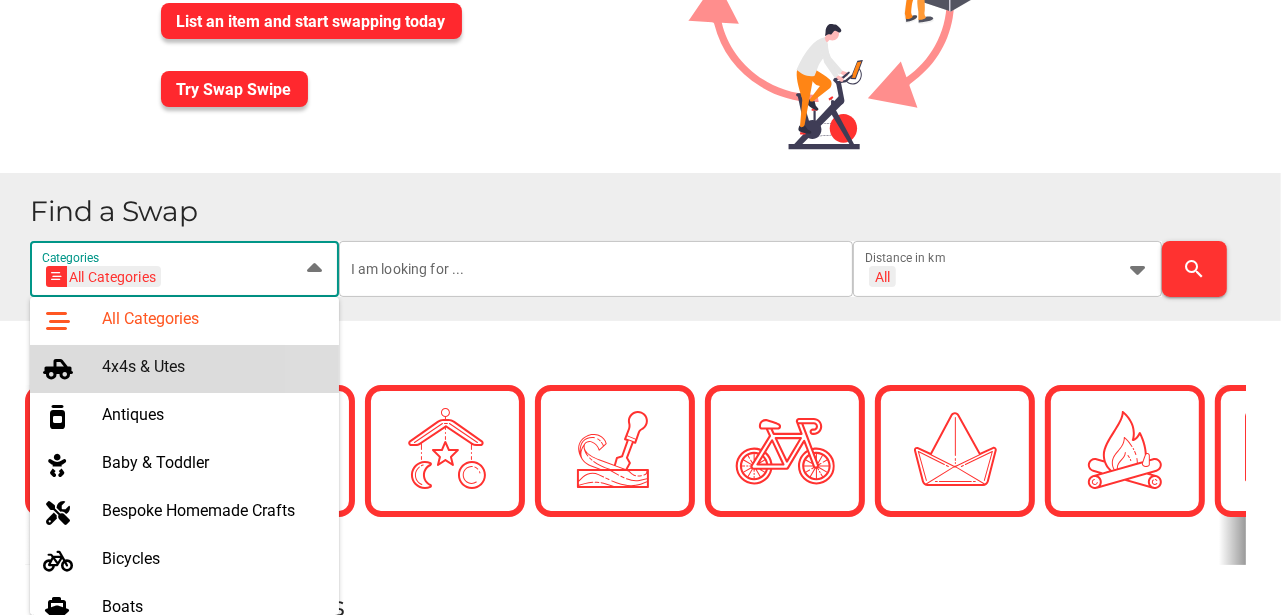 click on "4x4s & Utes" at bounding box center [212, 366] 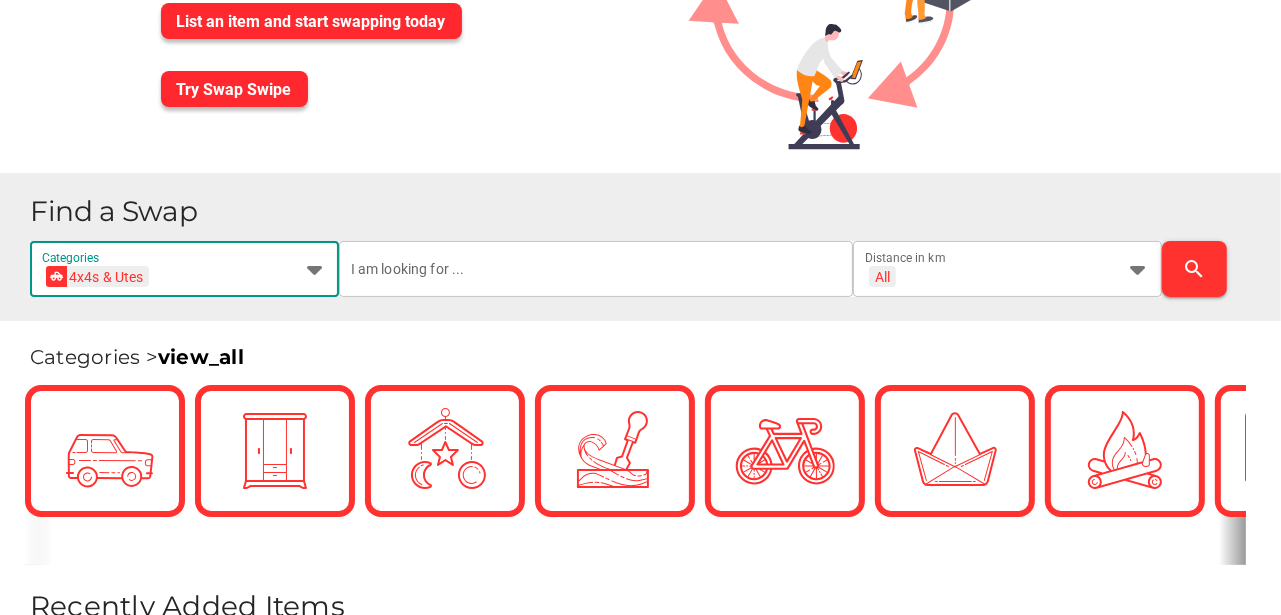 scroll, scrollTop: 0, scrollLeft: 73, axis: horizontal 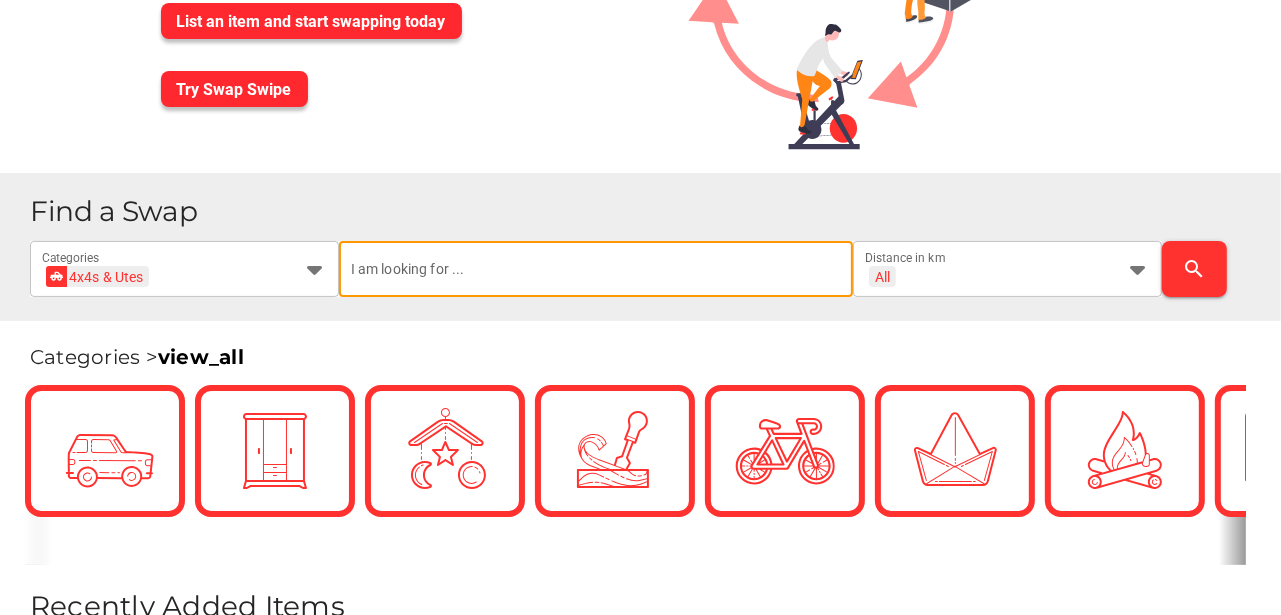 drag, startPoint x: 472, startPoint y: 274, endPoint x: 501, endPoint y: 279, distance: 29.427877 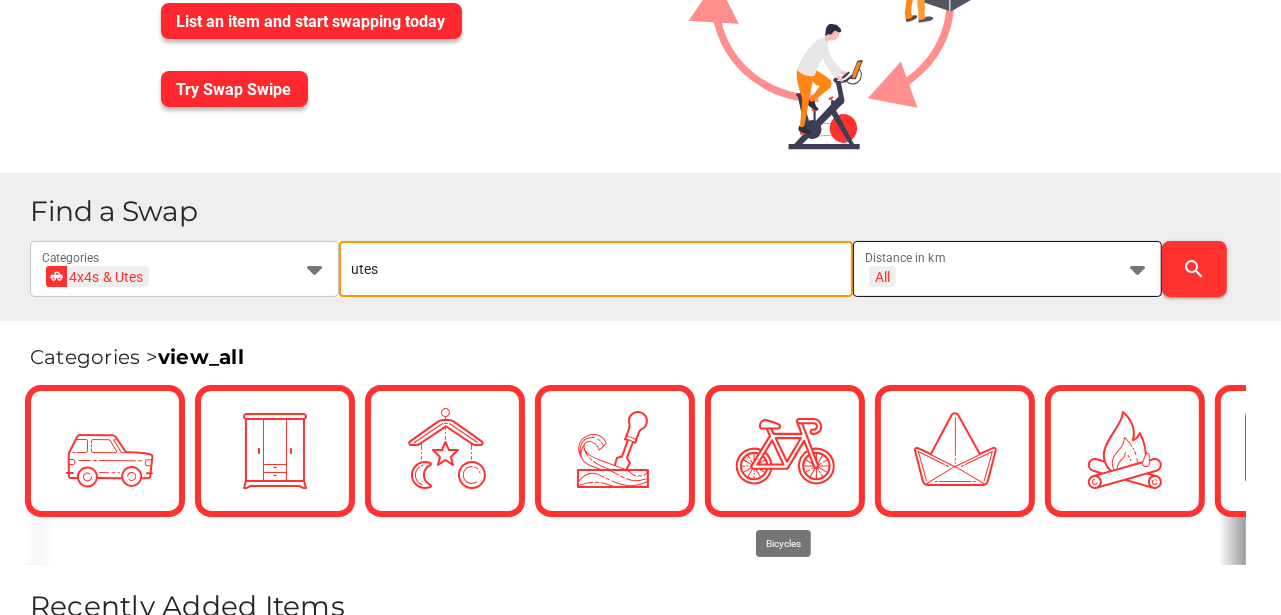 type on "utes" 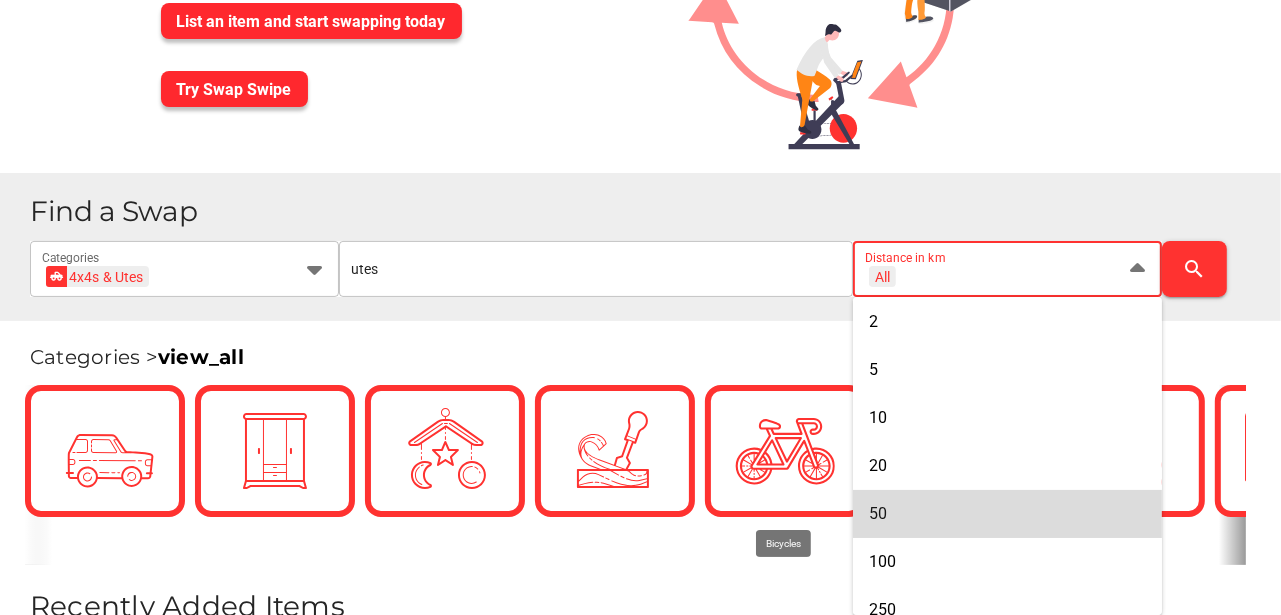 scroll, scrollTop: 114, scrollLeft: 0, axis: vertical 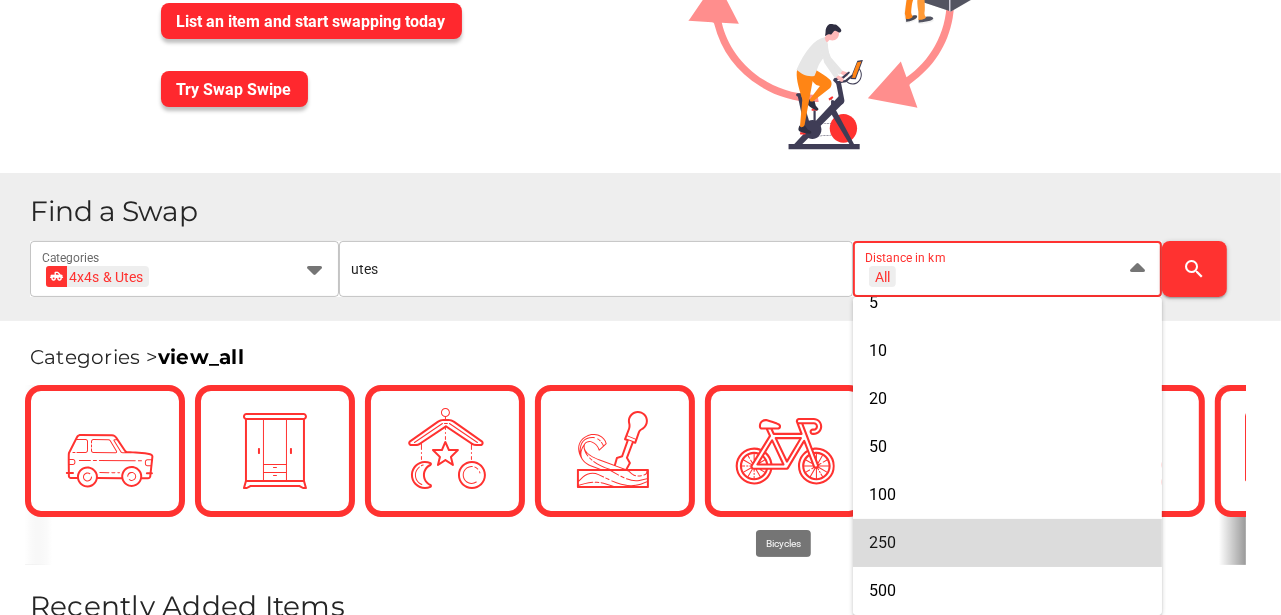 click on "250" at bounding box center [1007, 542] 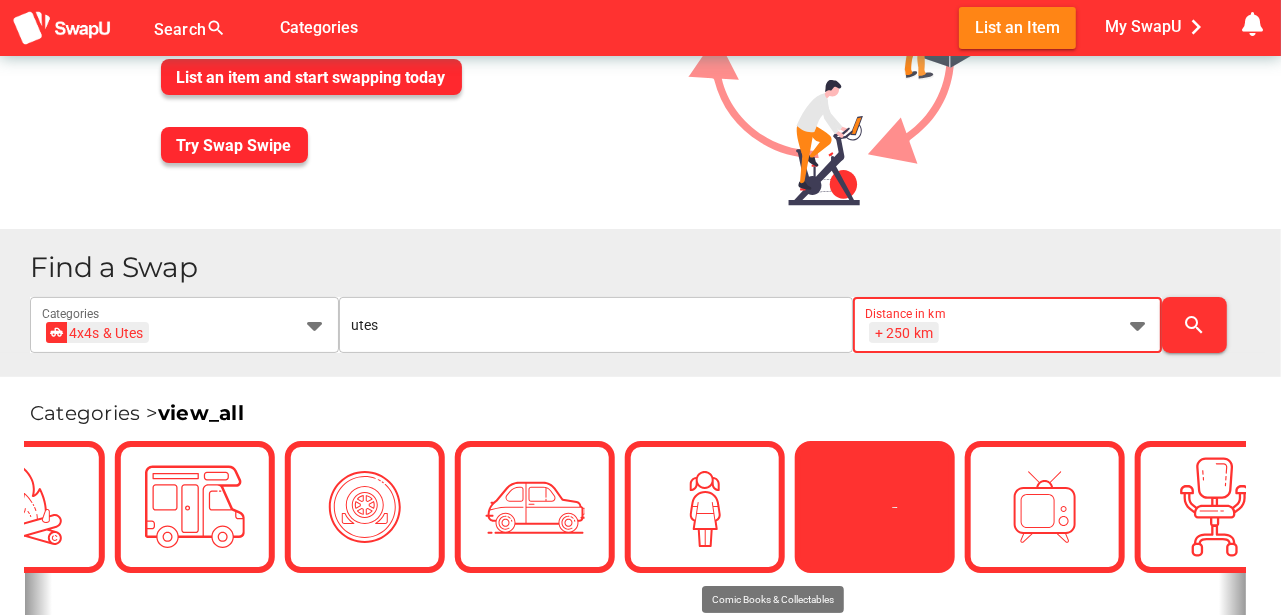 scroll, scrollTop: 0, scrollLeft: 1200, axis: horizontal 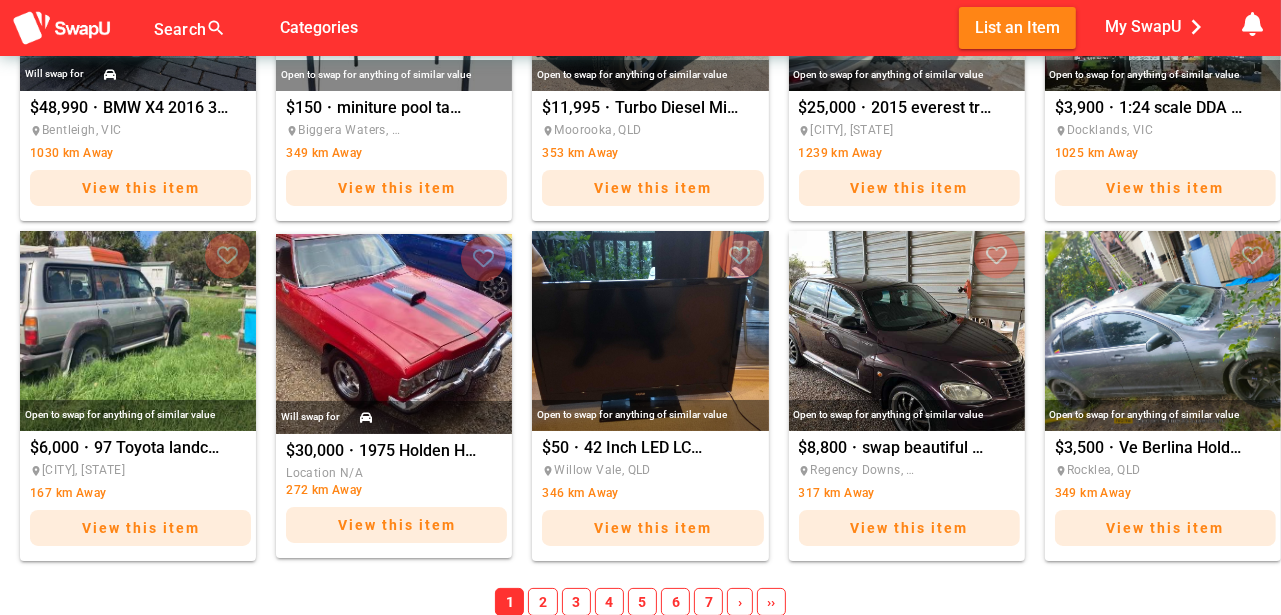 click on "7" at bounding box center [708, 602] 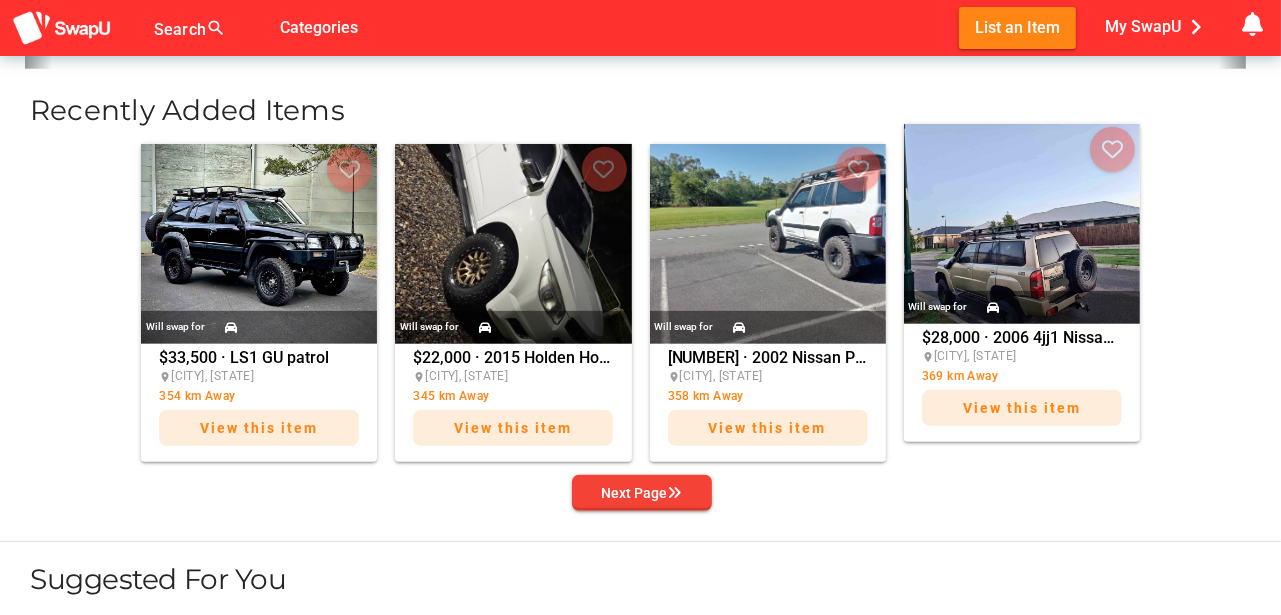 scroll, scrollTop: 733, scrollLeft: 0, axis: vertical 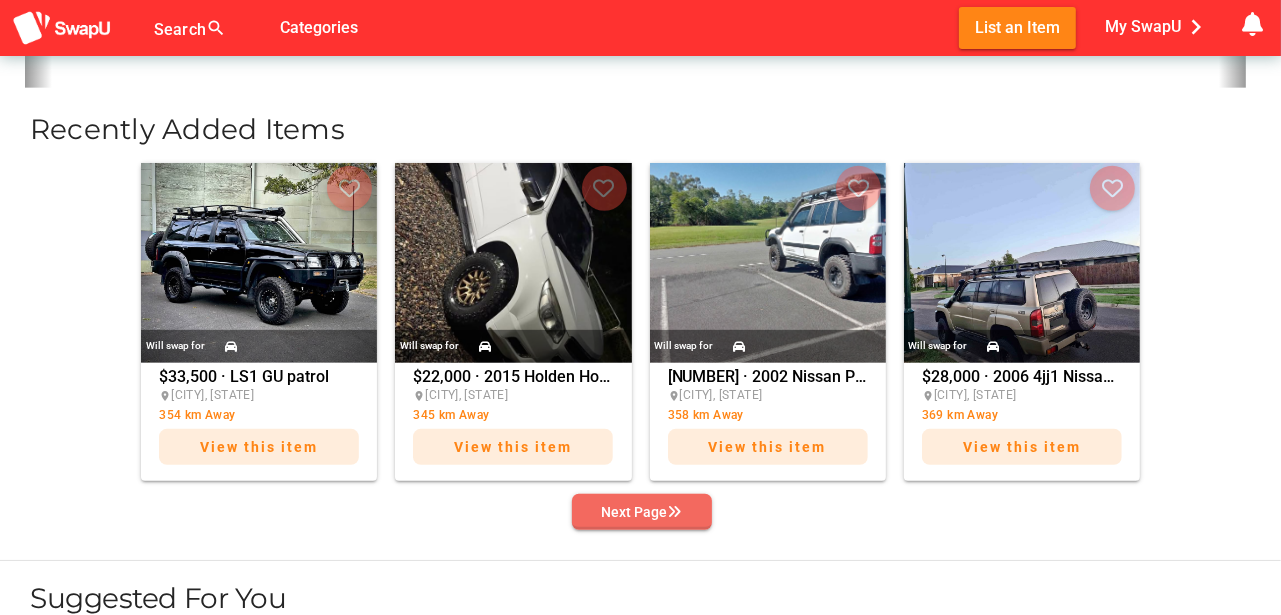 click on "Next Page" at bounding box center (642, 512) 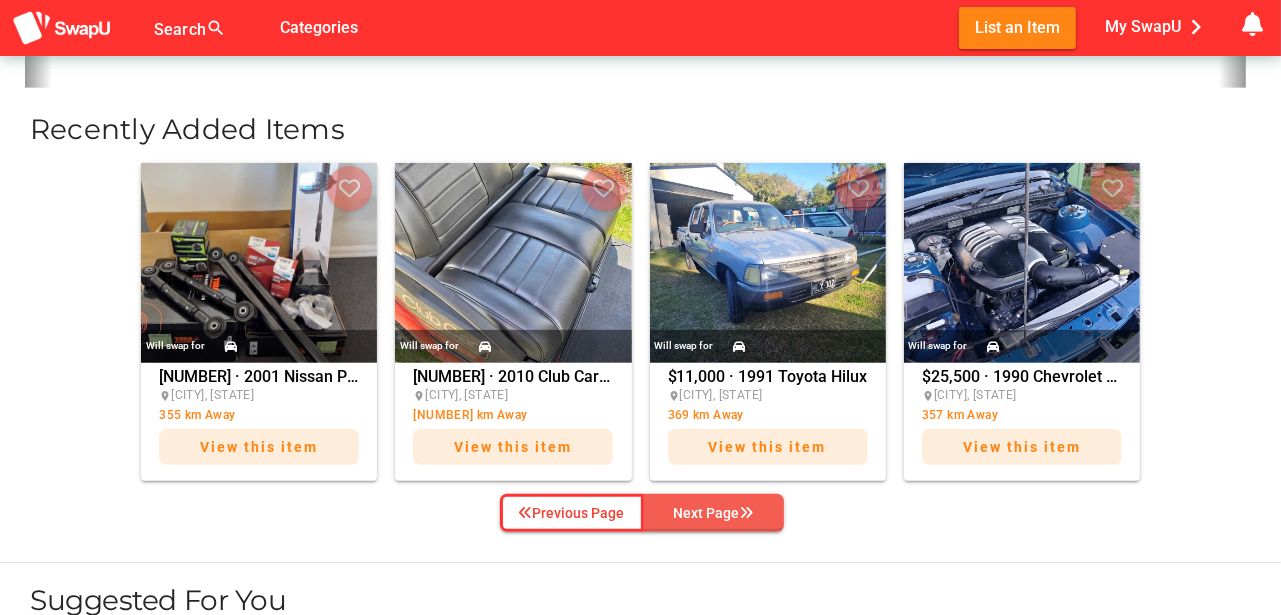 click on "Next Page" at bounding box center [714, 513] 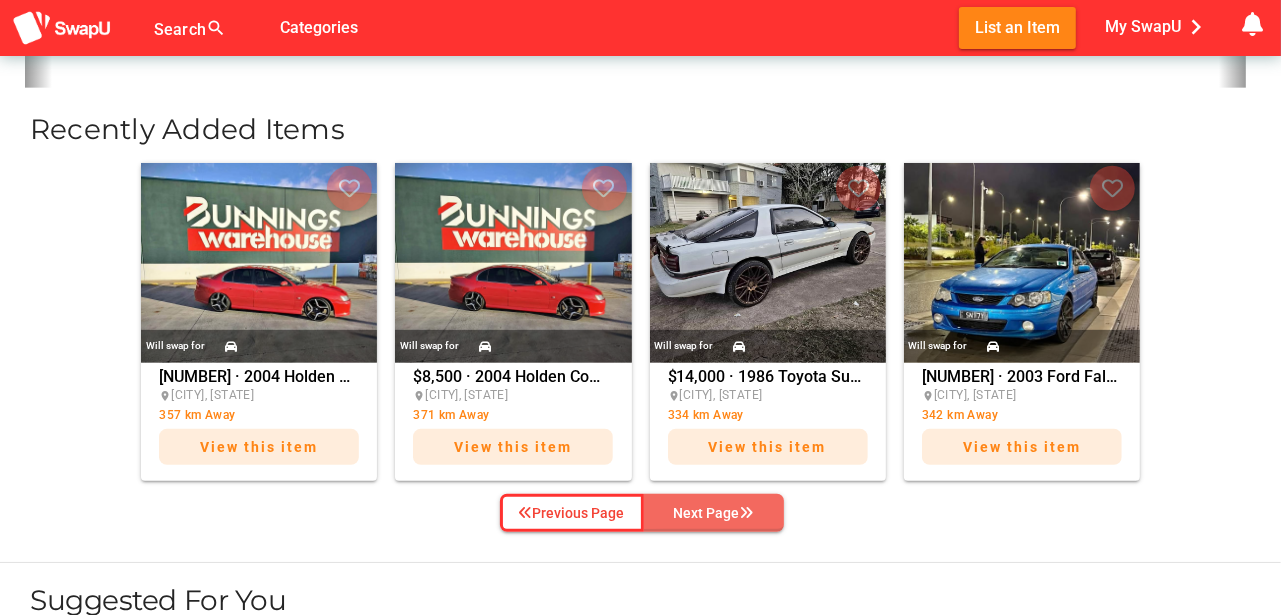click on "Next Page" at bounding box center [714, 513] 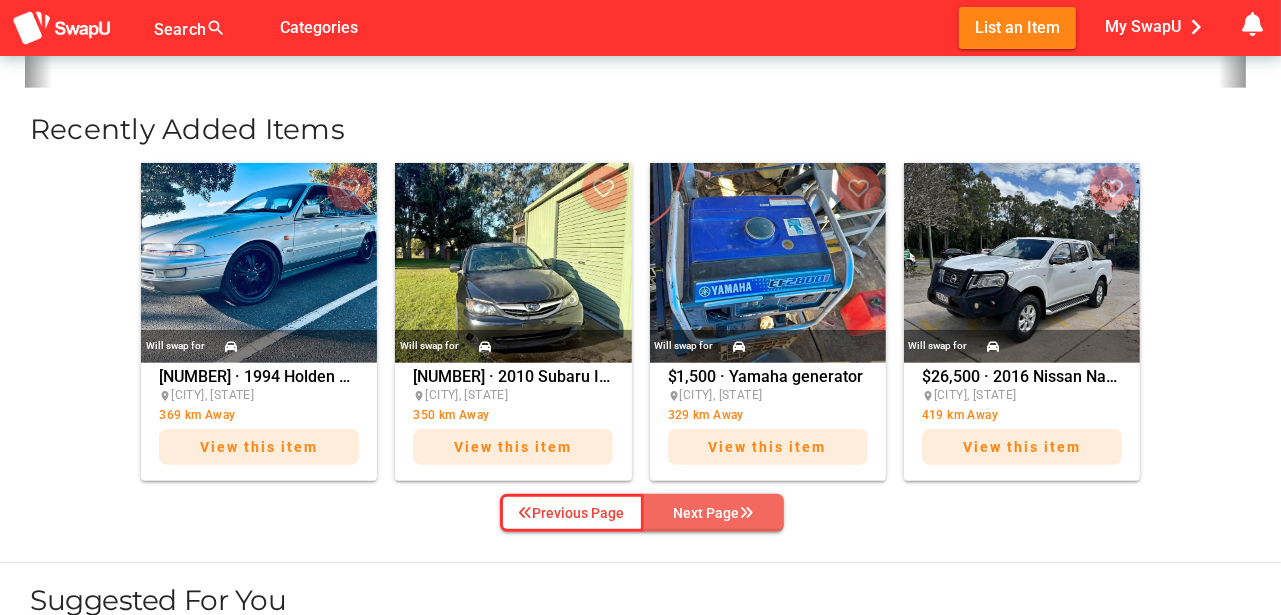 click at bounding box center (747, 513) 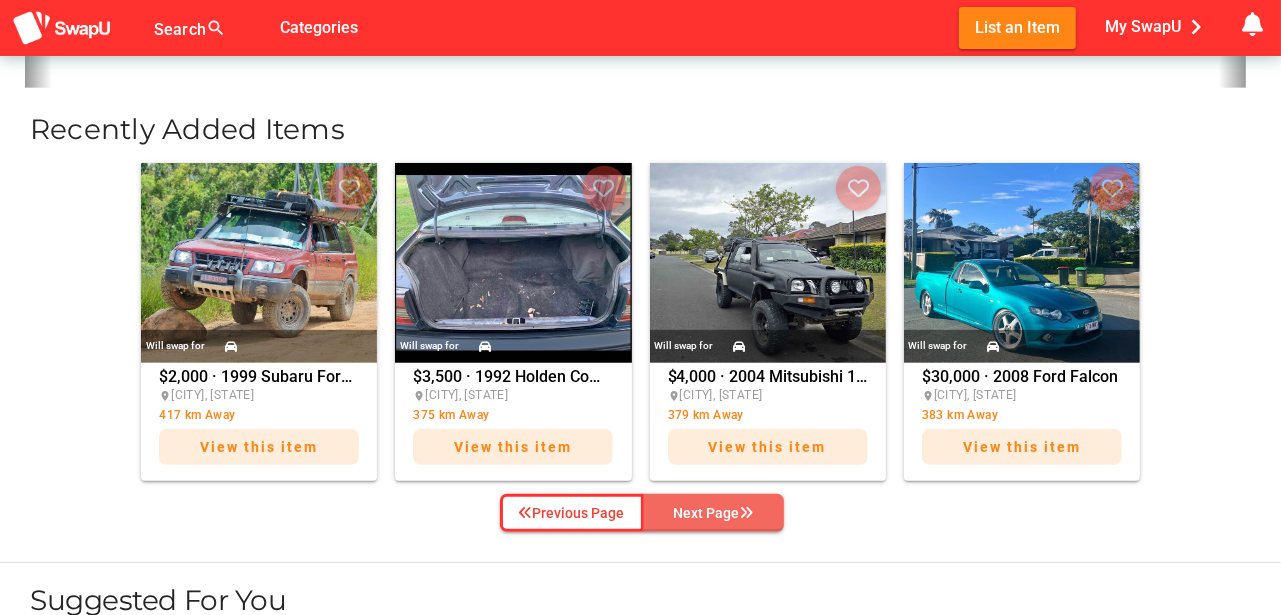 click on "Next Page" at bounding box center [714, 513] 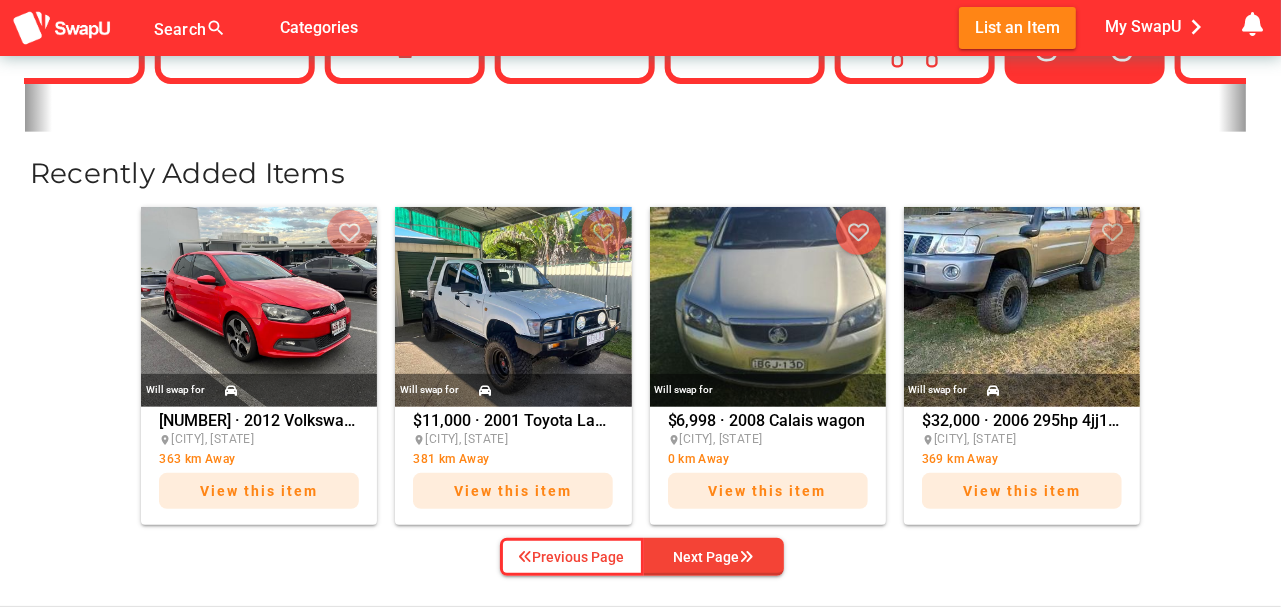 scroll, scrollTop: 666, scrollLeft: 0, axis: vertical 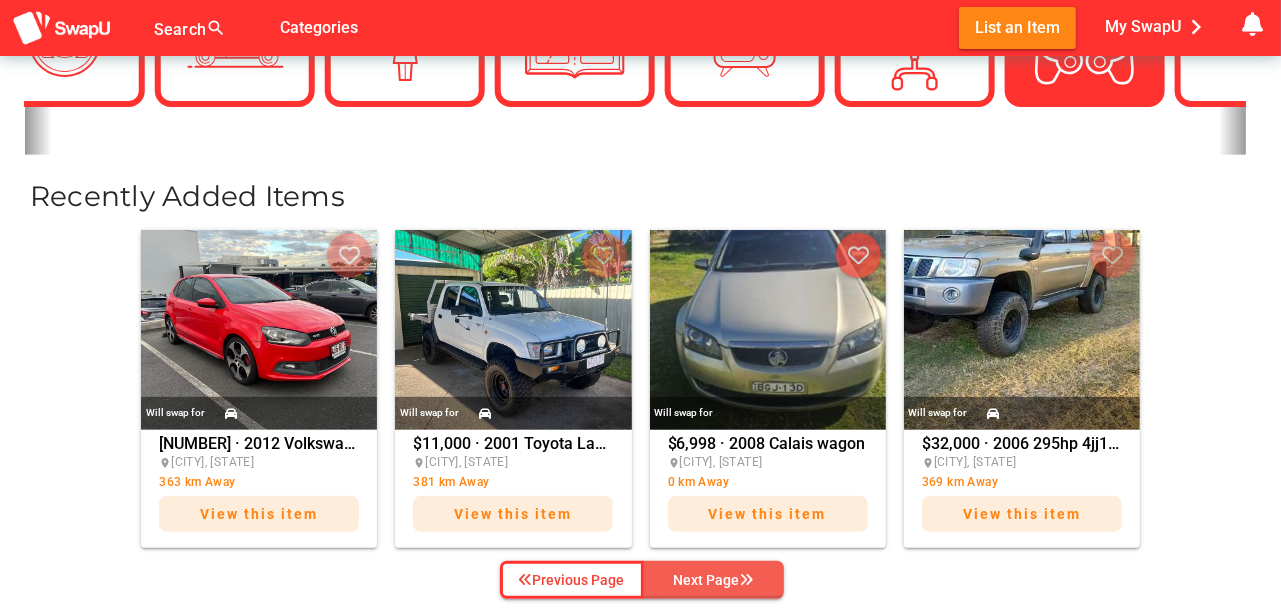 click on "Next Page" at bounding box center (714, 580) 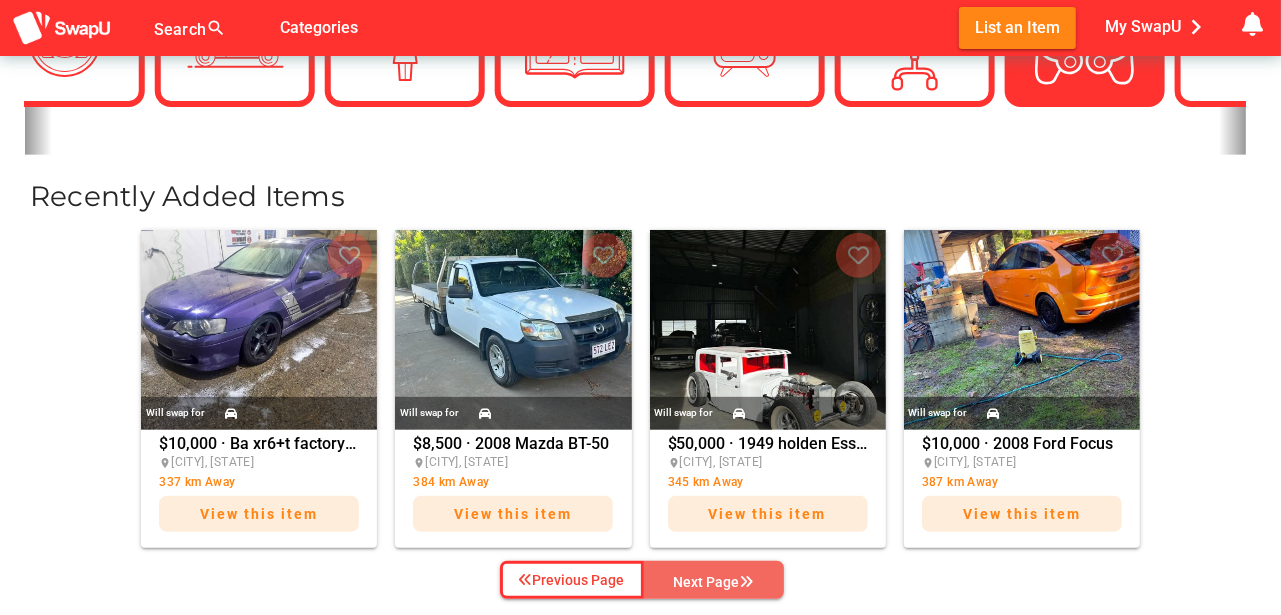click on "Next Page" at bounding box center (714, 582) 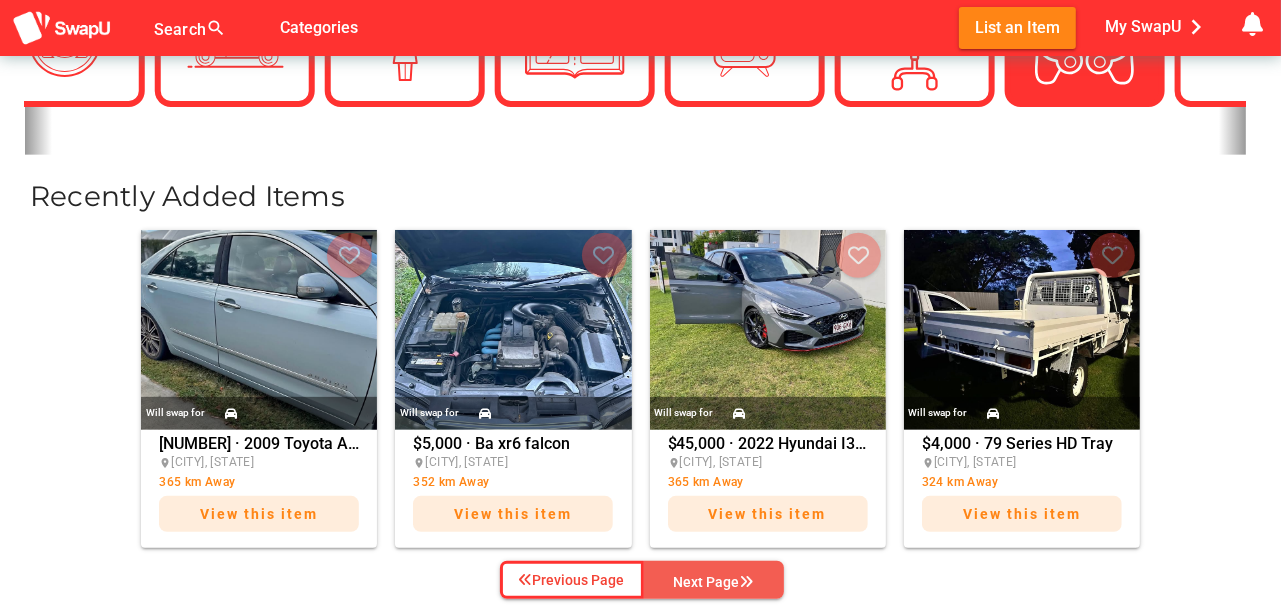 click on "Next Page" at bounding box center [714, 582] 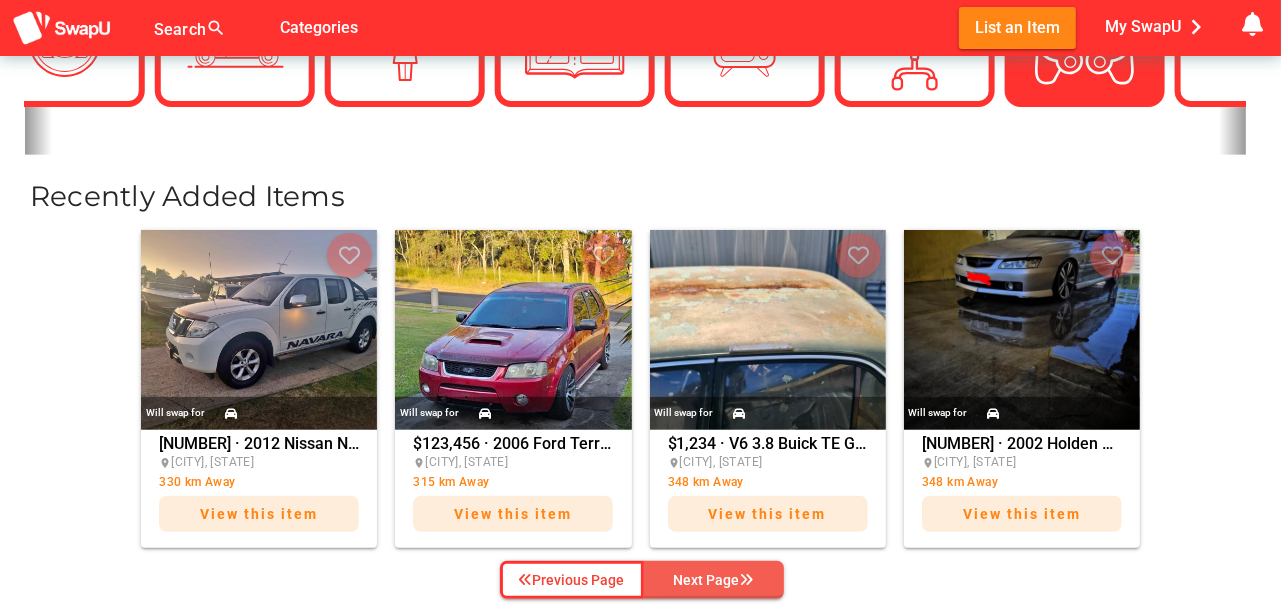 click on "Next Page" at bounding box center (714, 580) 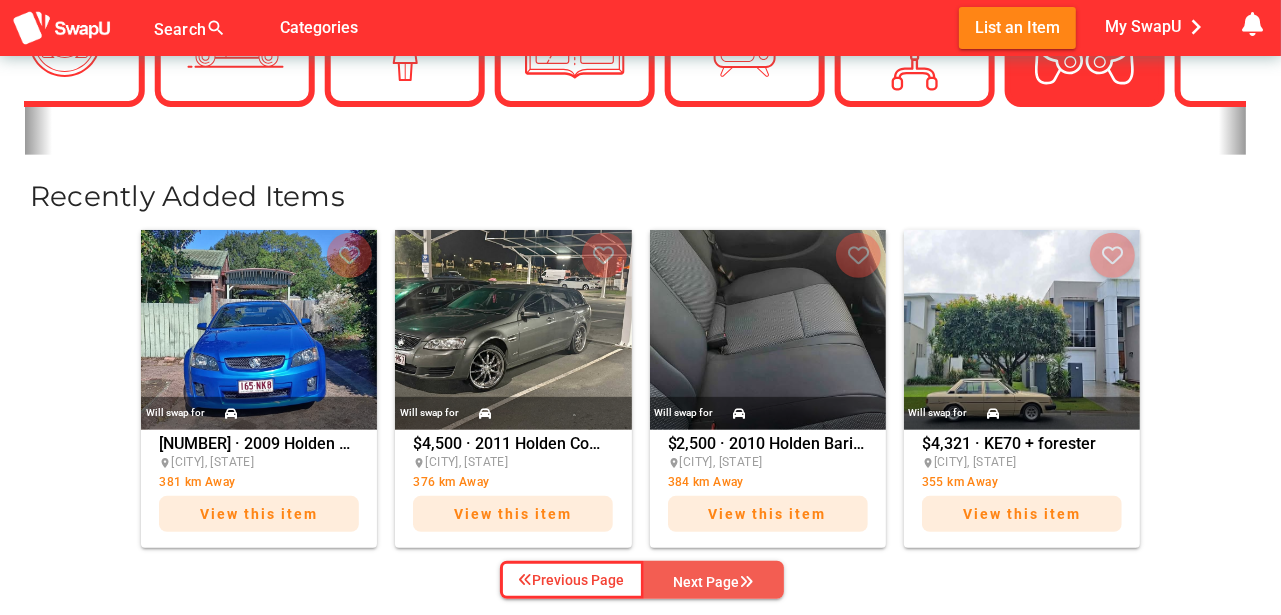 click on "Next Page" at bounding box center (714, 580) 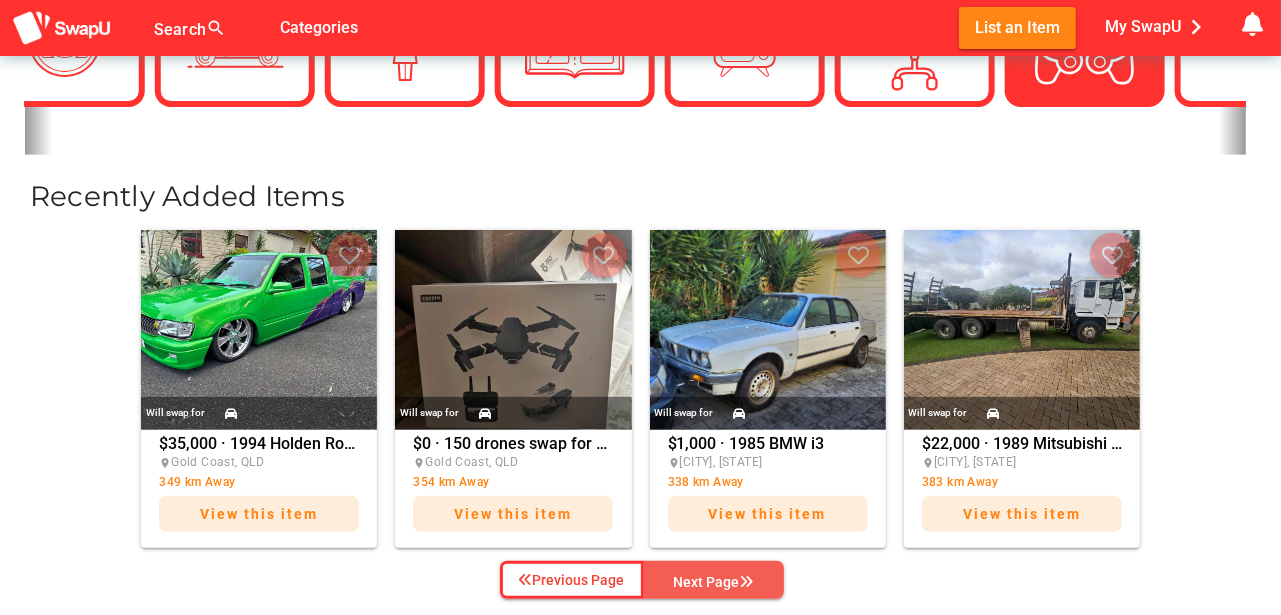 click on "Next Page" at bounding box center (714, 582) 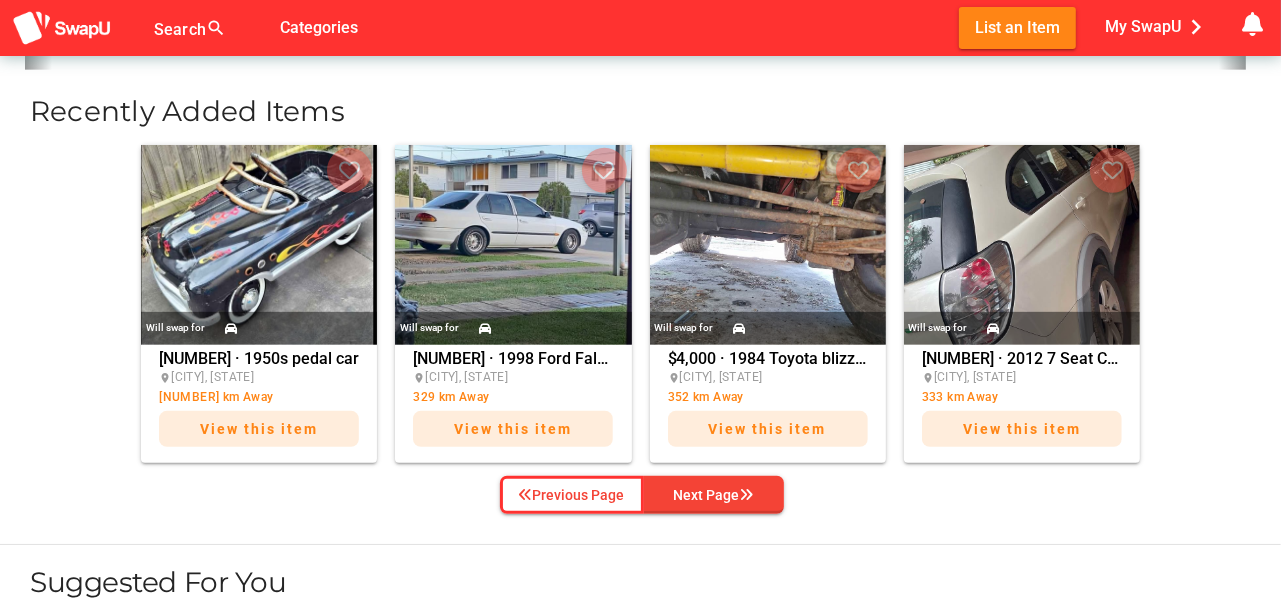 scroll, scrollTop: 833, scrollLeft: 0, axis: vertical 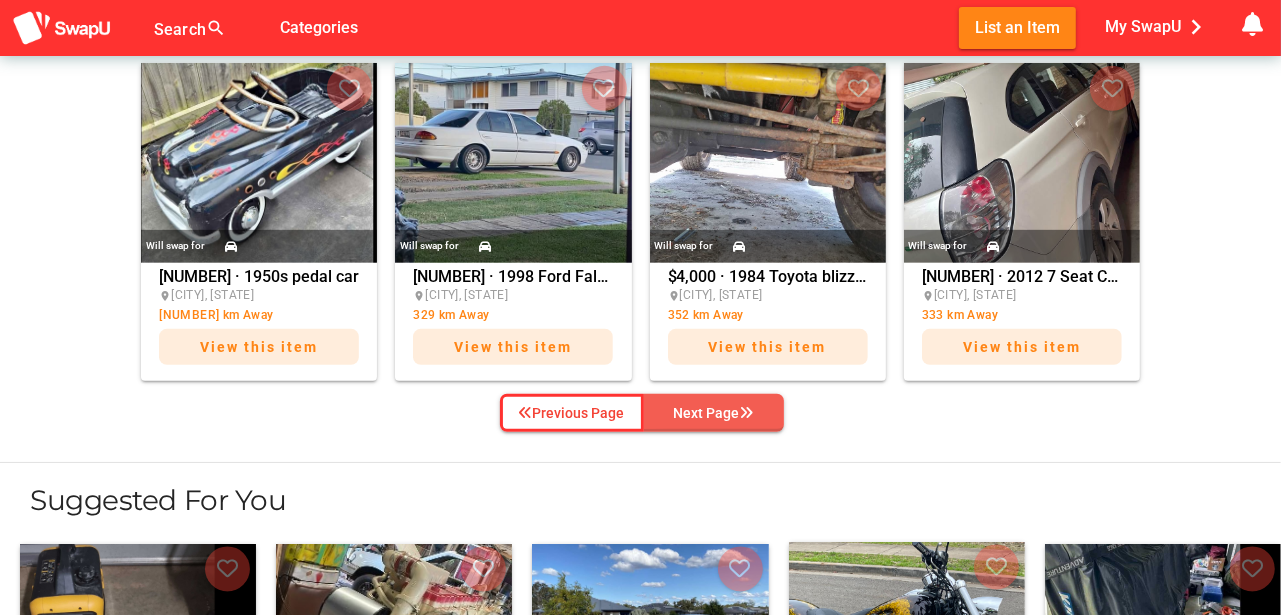 click on "Next Page" at bounding box center [714, 413] 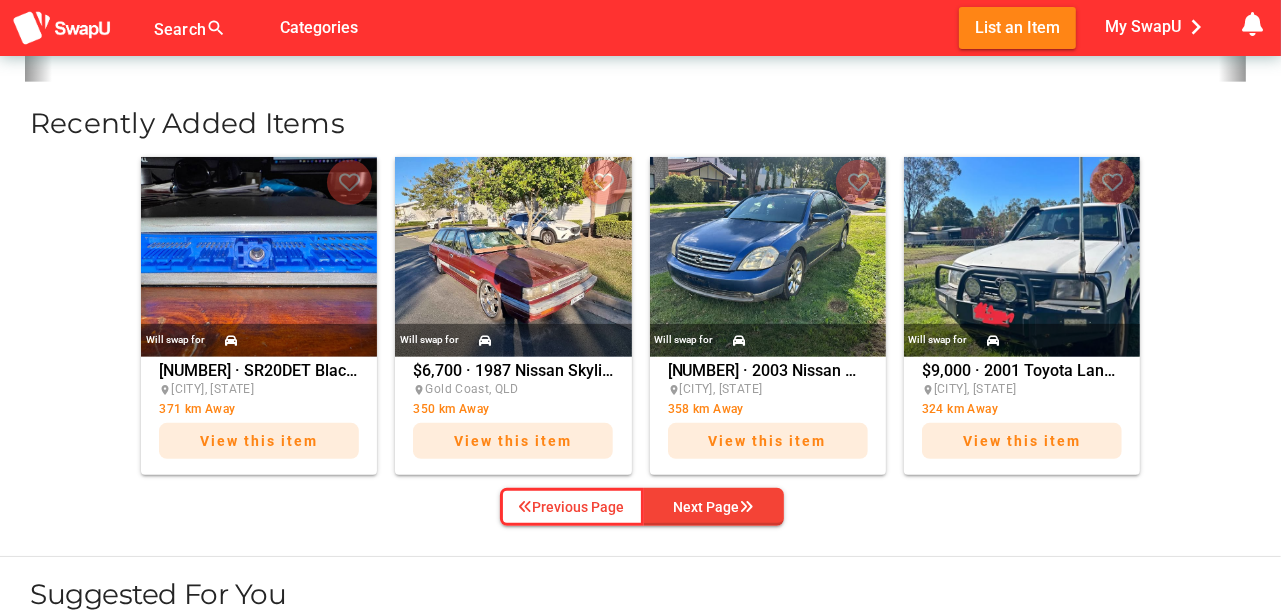 scroll, scrollTop: 733, scrollLeft: 0, axis: vertical 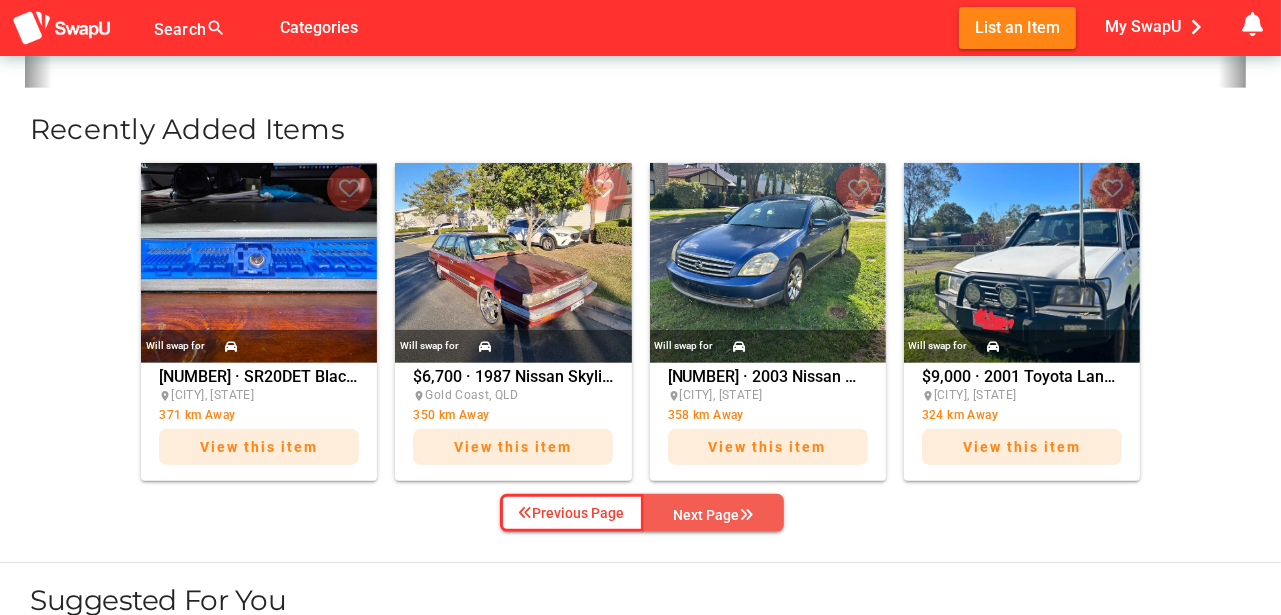 click on "Next Page" at bounding box center (714, 515) 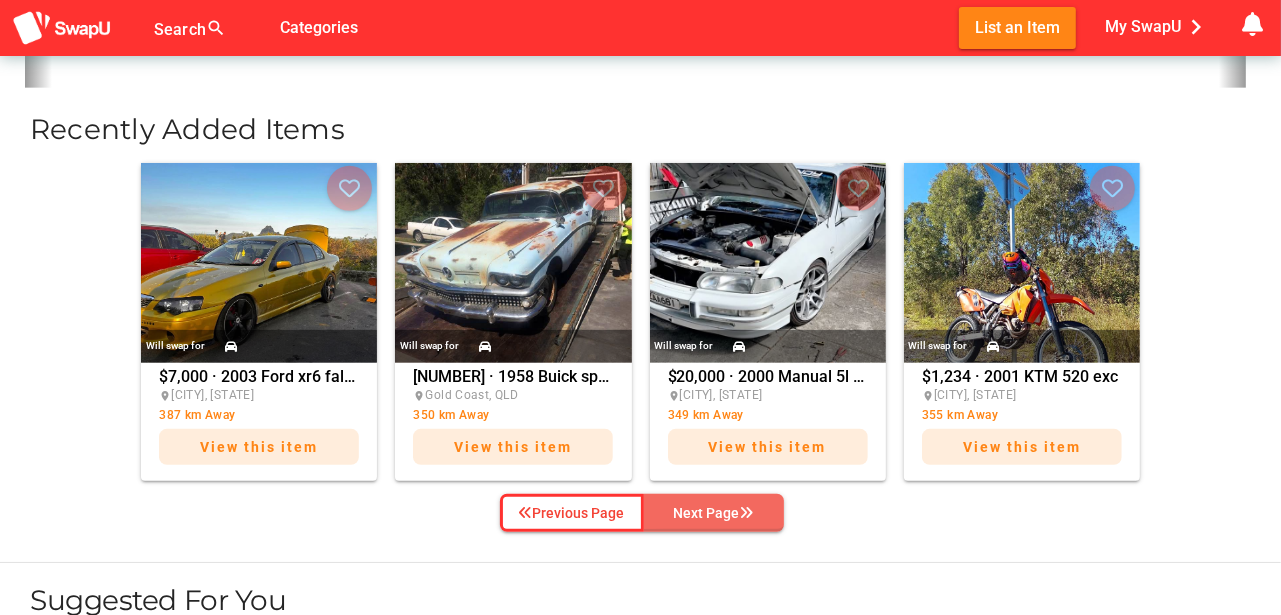 click on "Next Page" at bounding box center [714, 513] 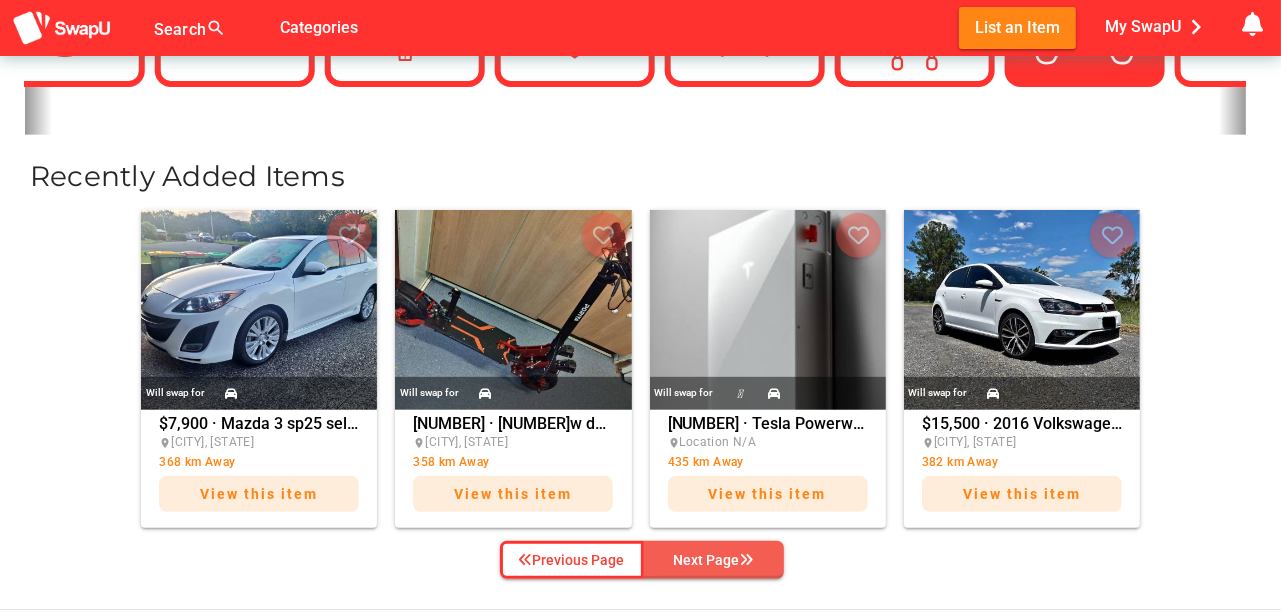 scroll, scrollTop: 733, scrollLeft: 0, axis: vertical 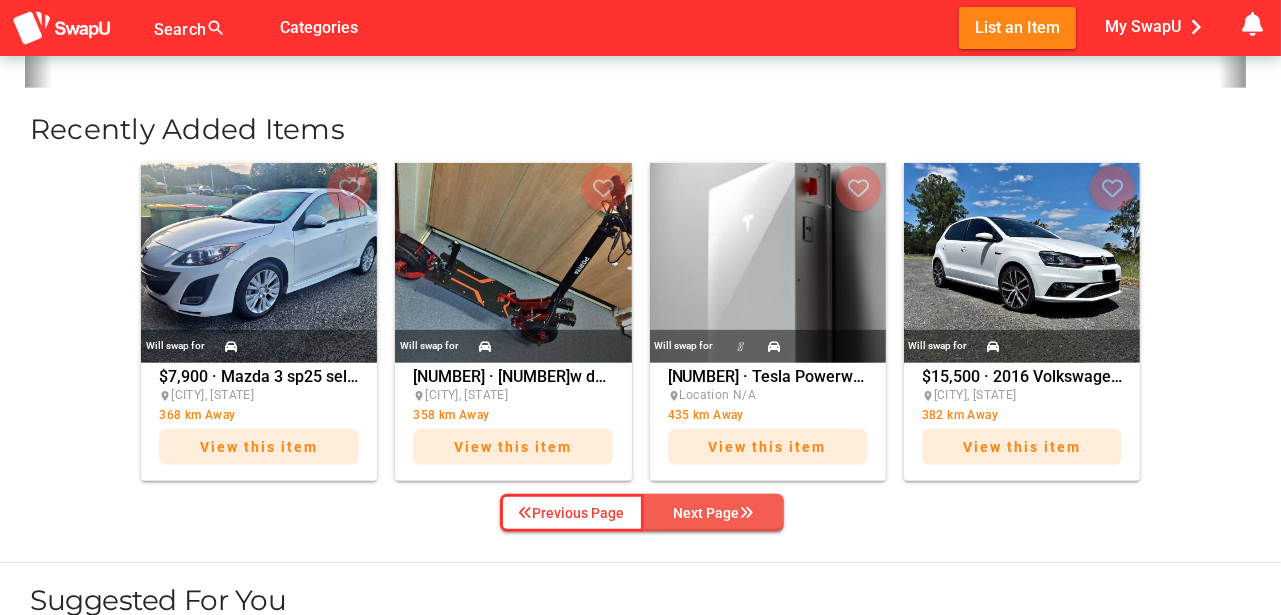 click on "Next Page" at bounding box center [714, 513] 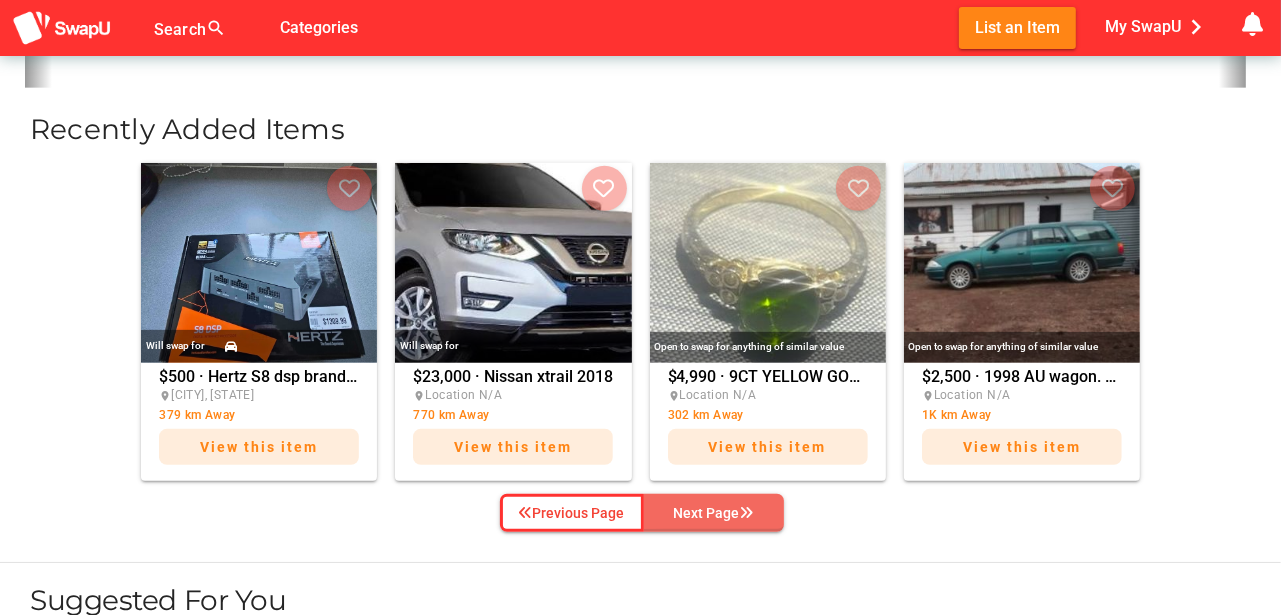 click on "Next Page" at bounding box center [714, 513] 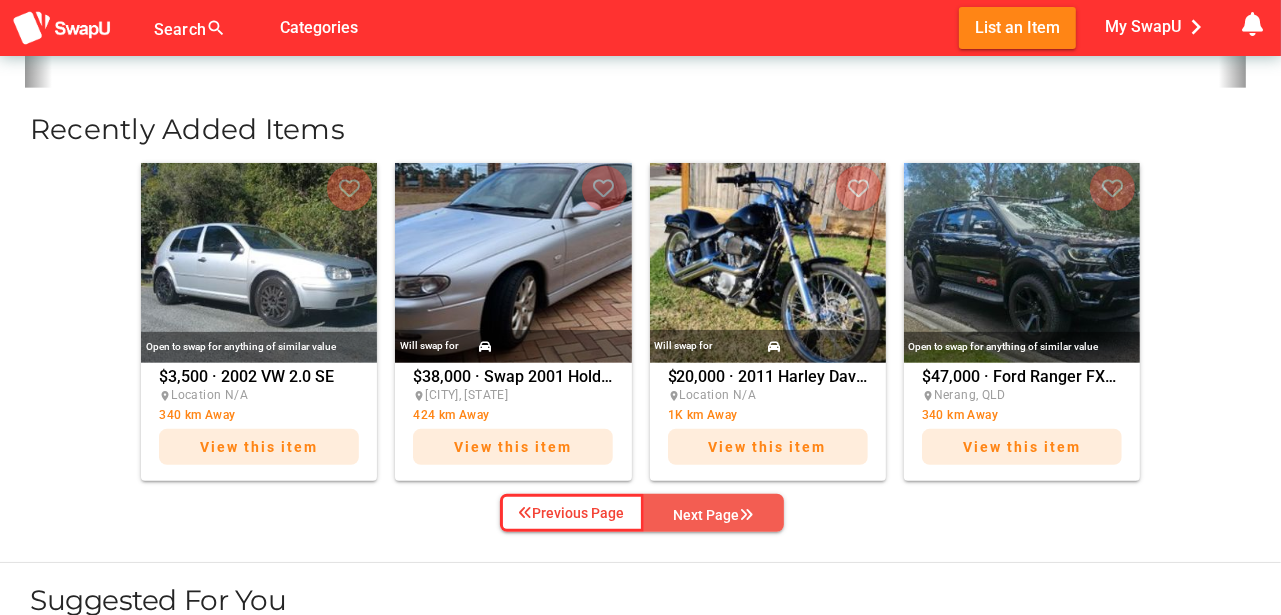 click on "Next Page" at bounding box center (714, 515) 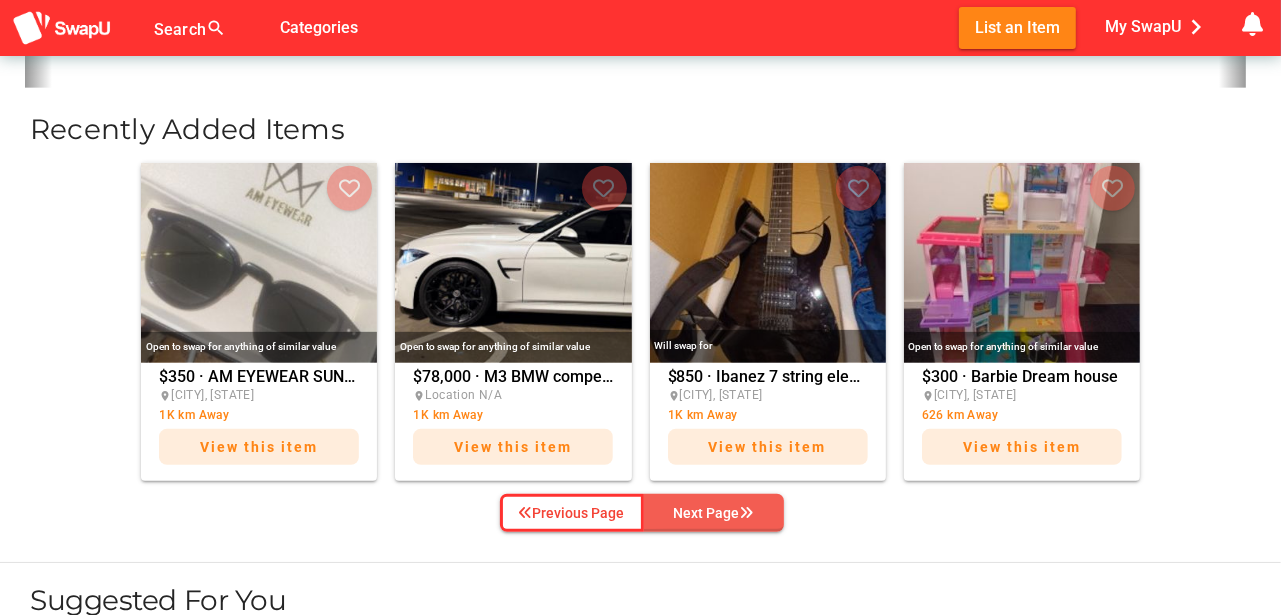 click on "Next Page" at bounding box center [714, 513] 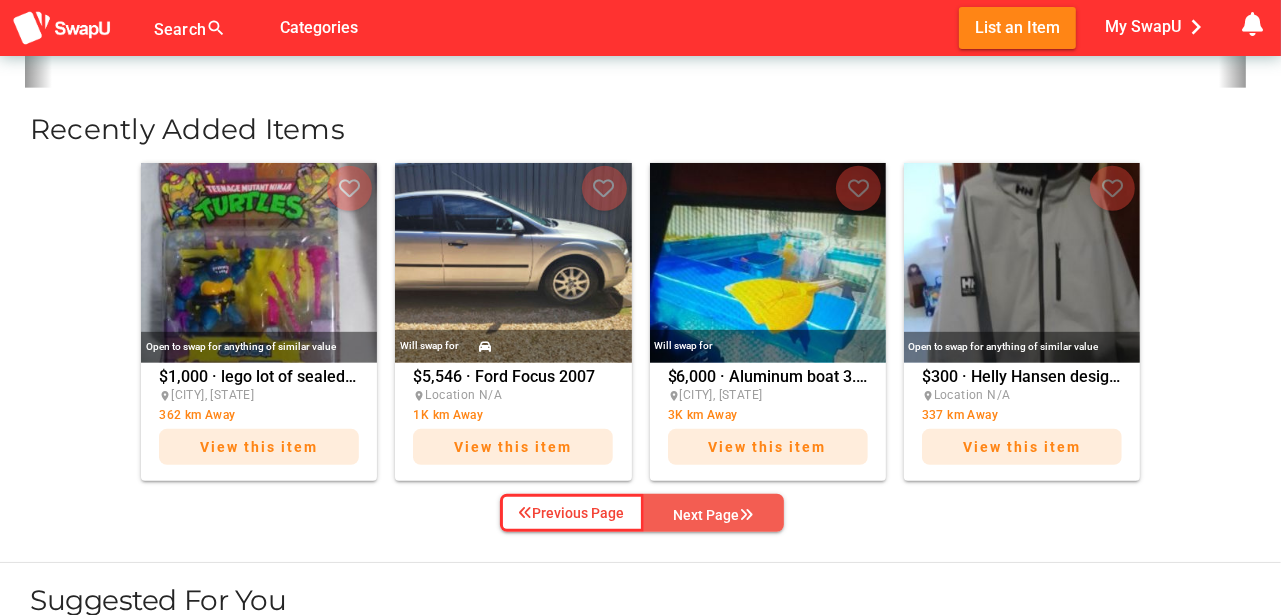 click on "Next Page" at bounding box center [714, 515] 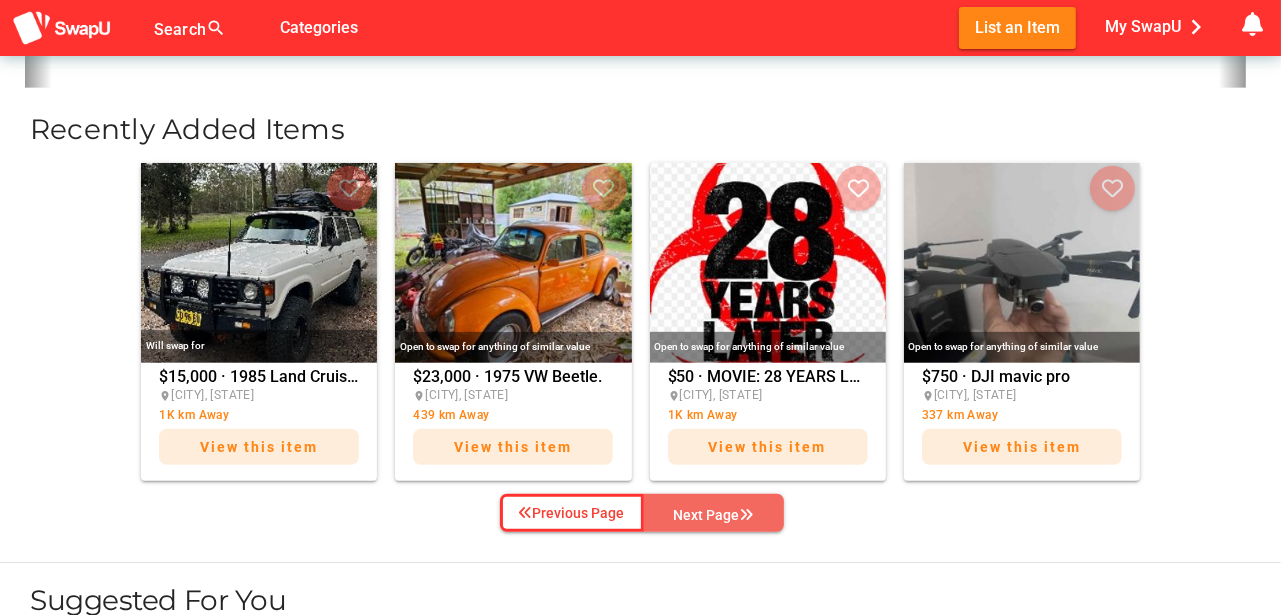 click on "Next Page" at bounding box center (714, 515) 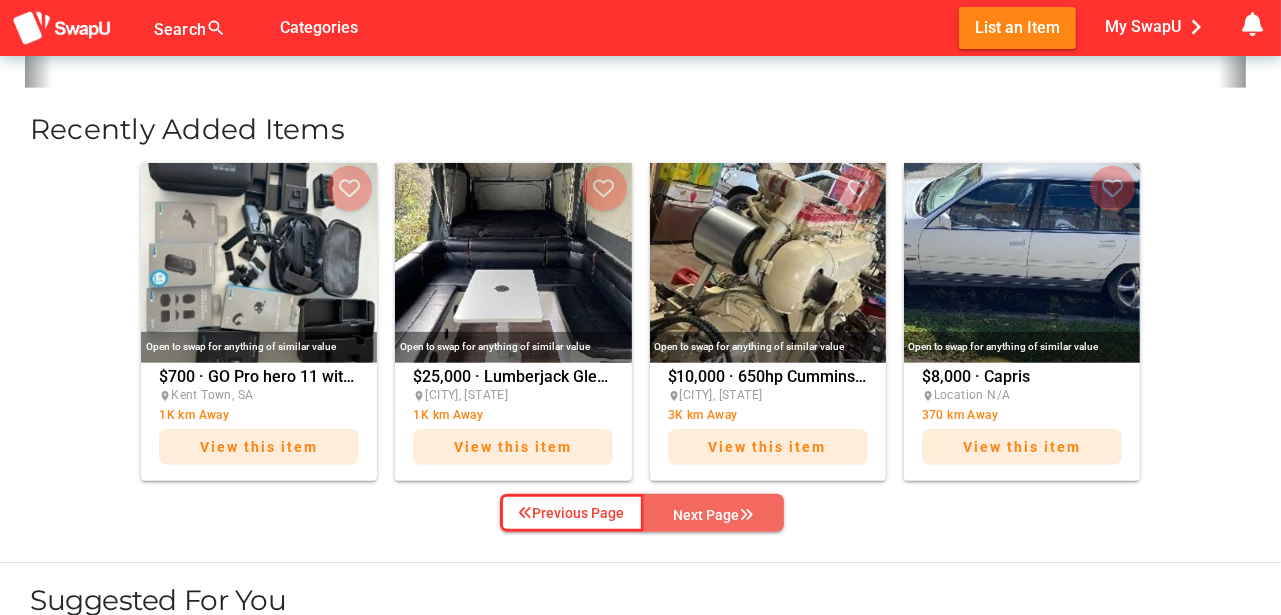 click on "Next Page" at bounding box center [714, 515] 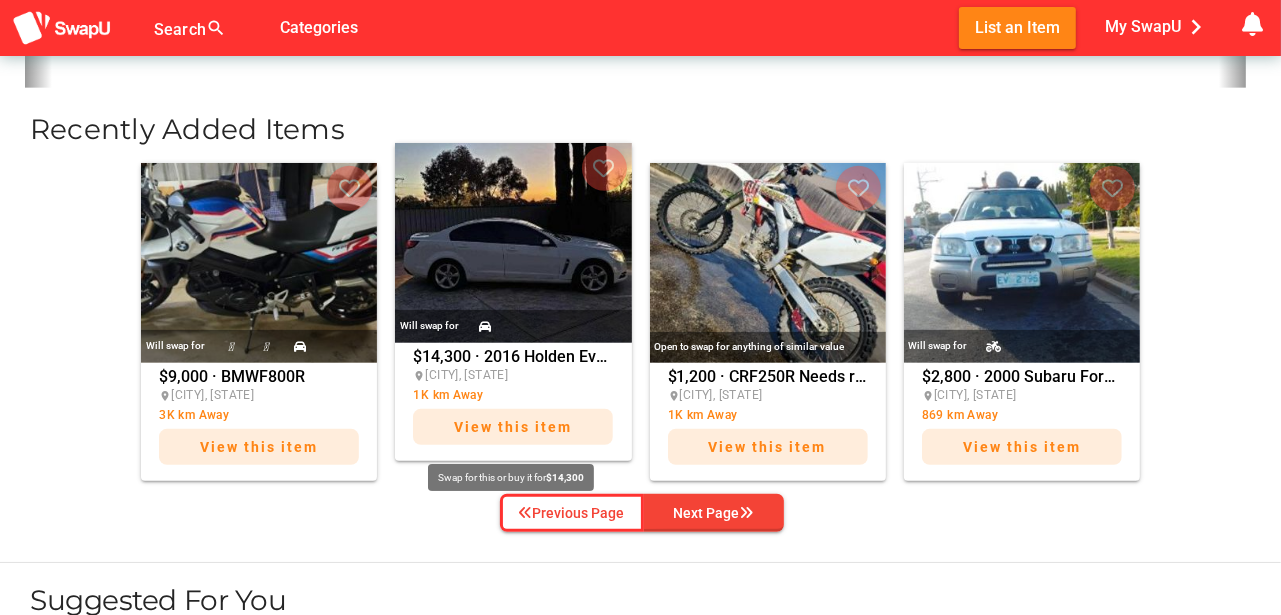 click on "View this item" at bounding box center [513, 427] 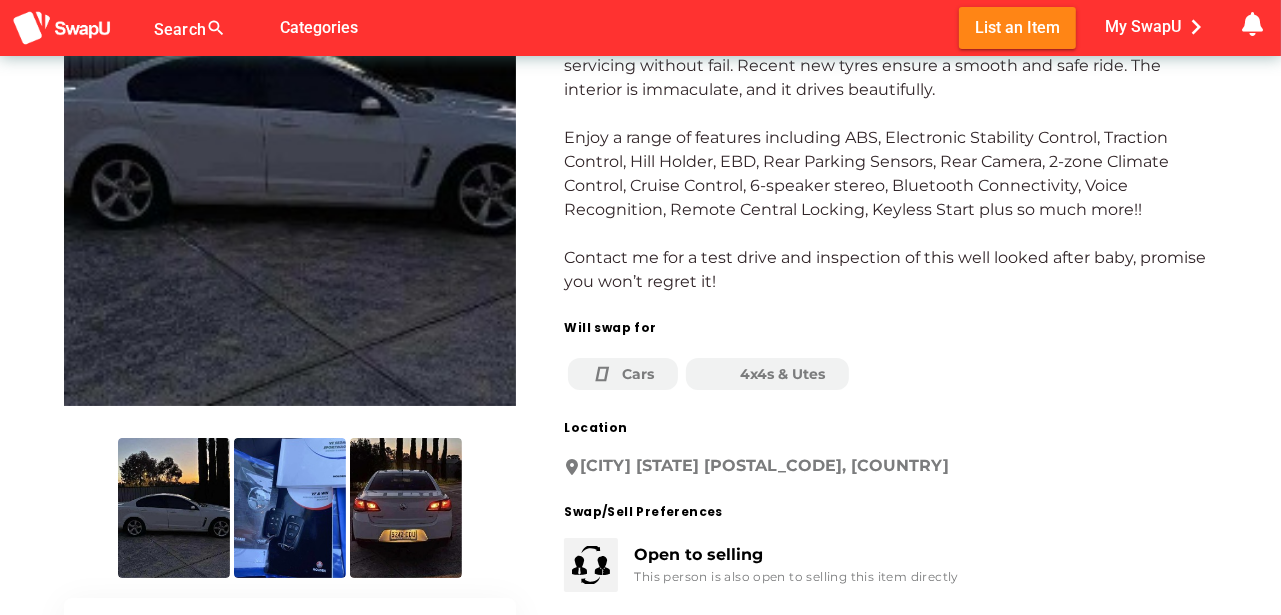 scroll, scrollTop: 366, scrollLeft: 0, axis: vertical 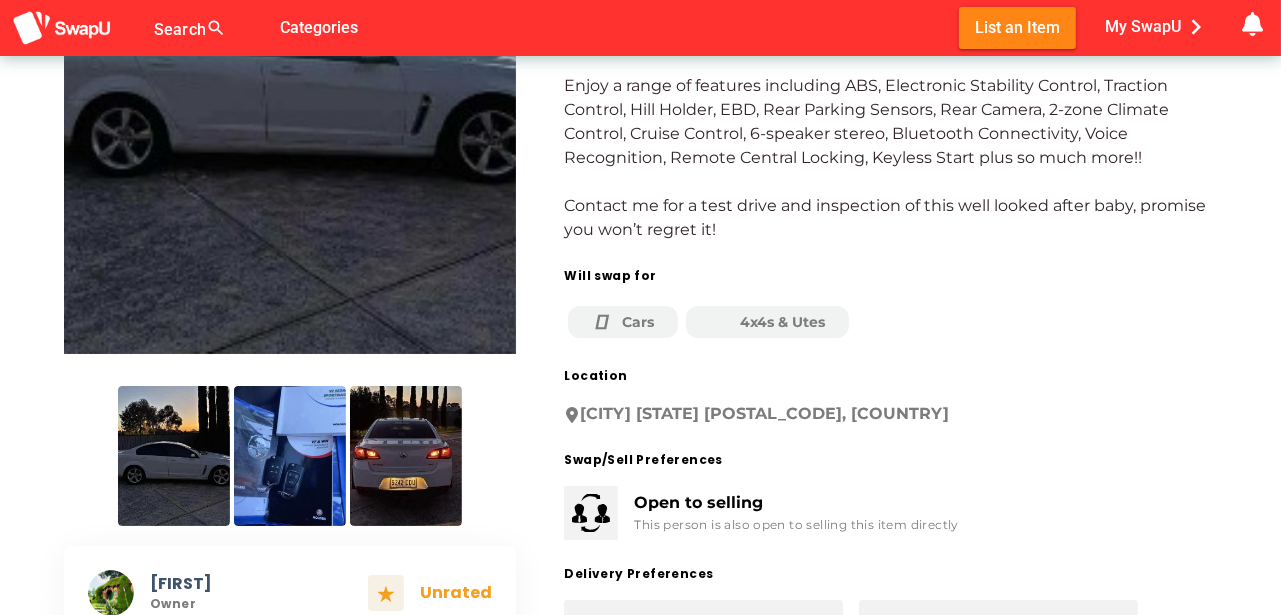 click at bounding box center [290, 456] 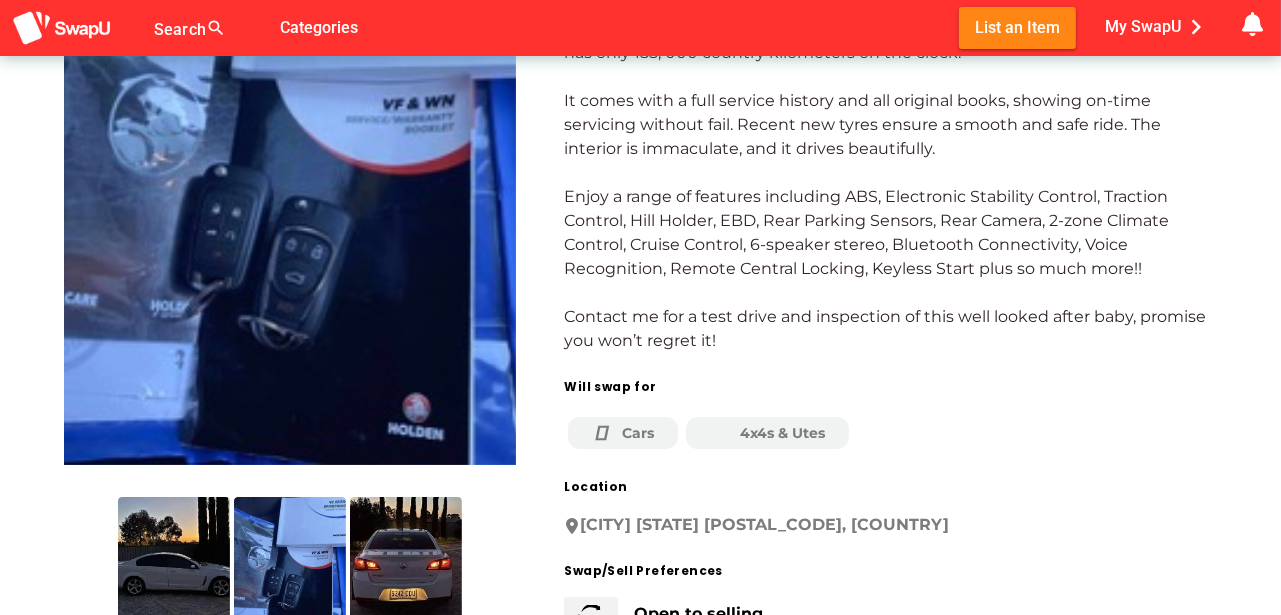 scroll, scrollTop: 233, scrollLeft: 0, axis: vertical 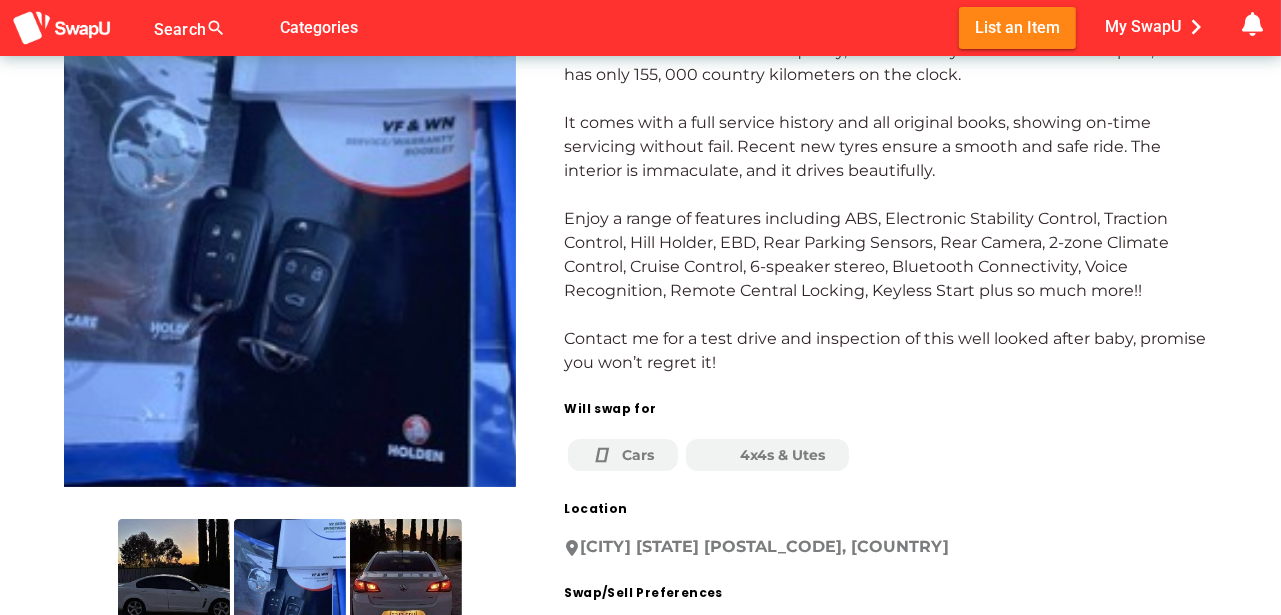 click at bounding box center [406, 589] 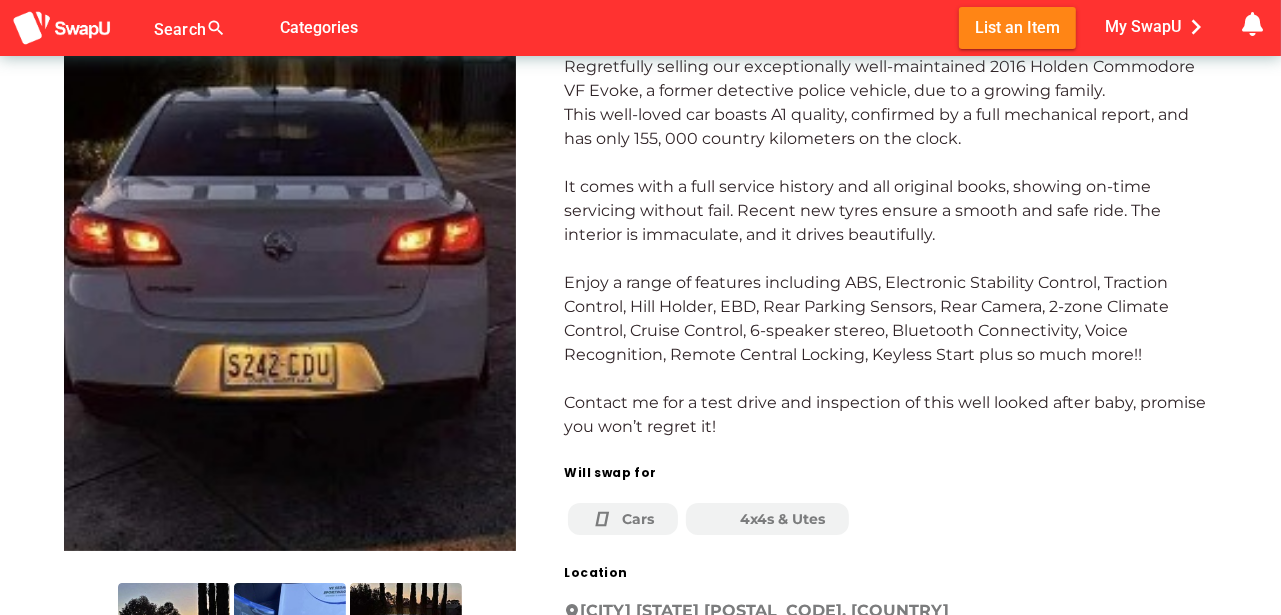 scroll, scrollTop: 166, scrollLeft: 0, axis: vertical 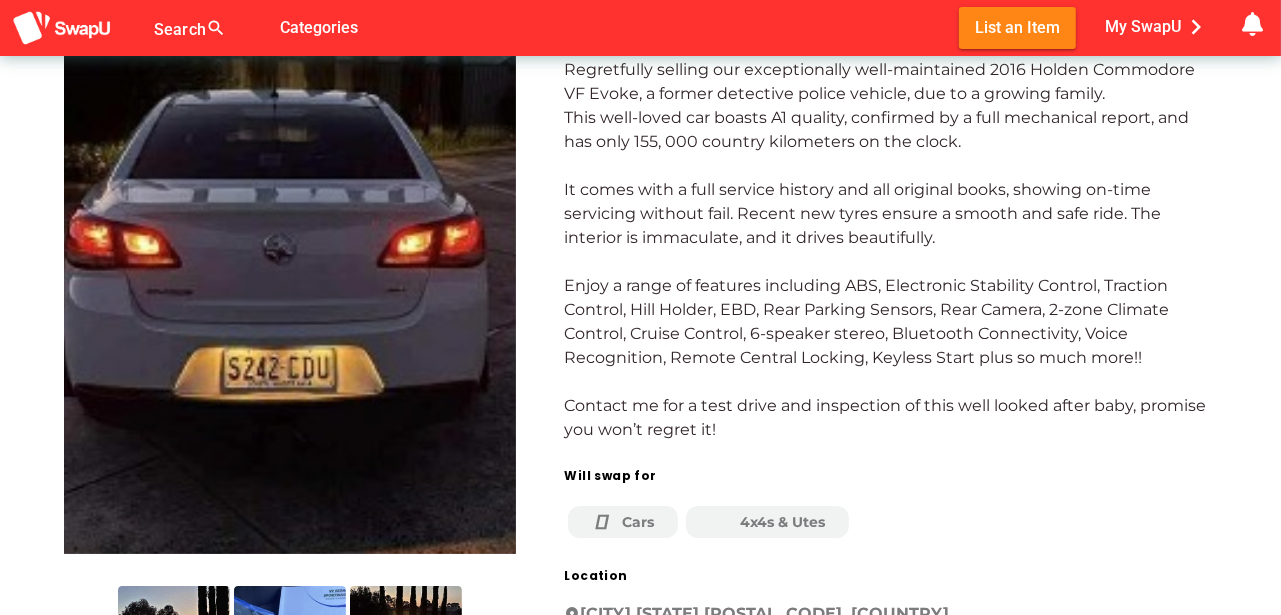 click at bounding box center [290, 254] 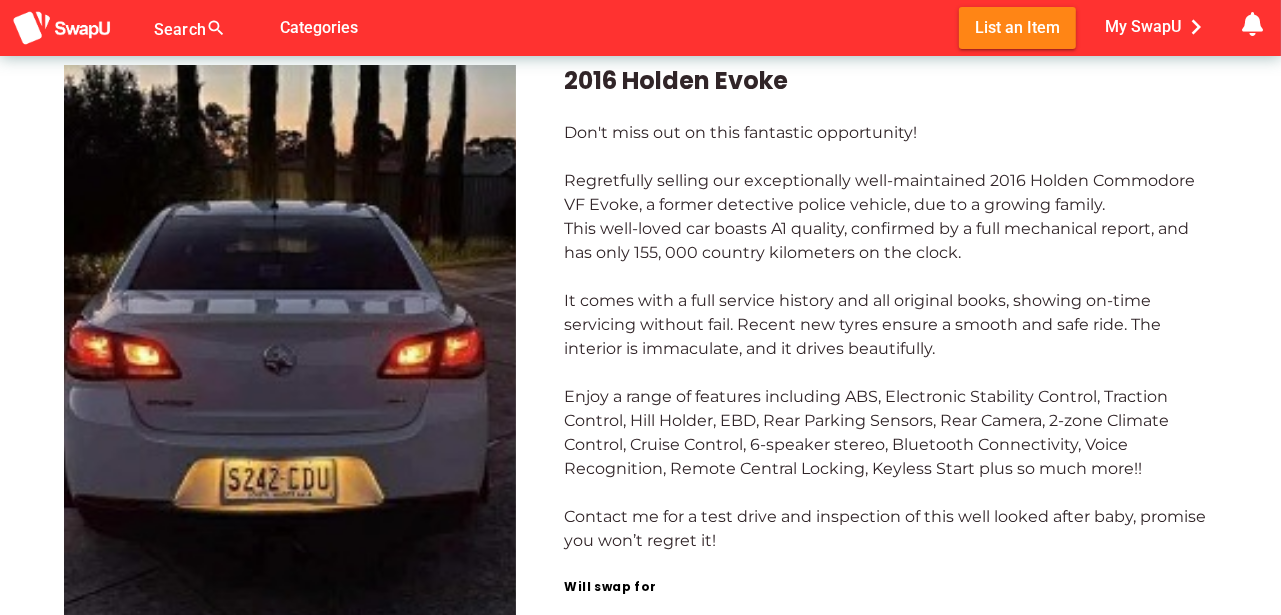 scroll, scrollTop: 66, scrollLeft: 0, axis: vertical 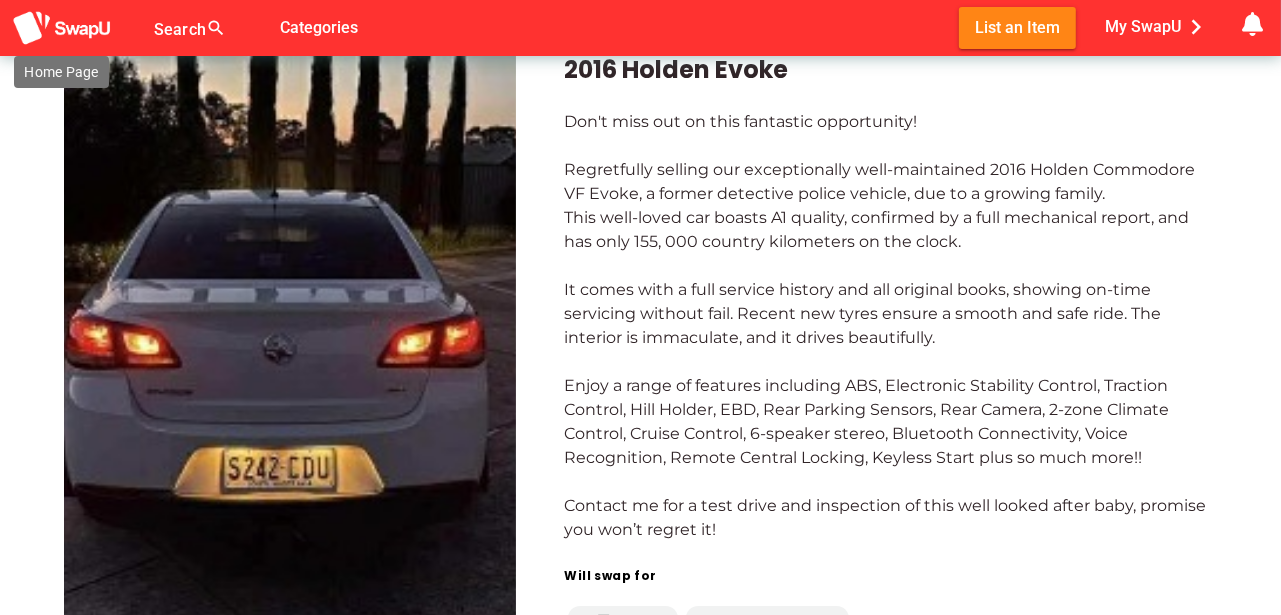 click at bounding box center [62, 28] 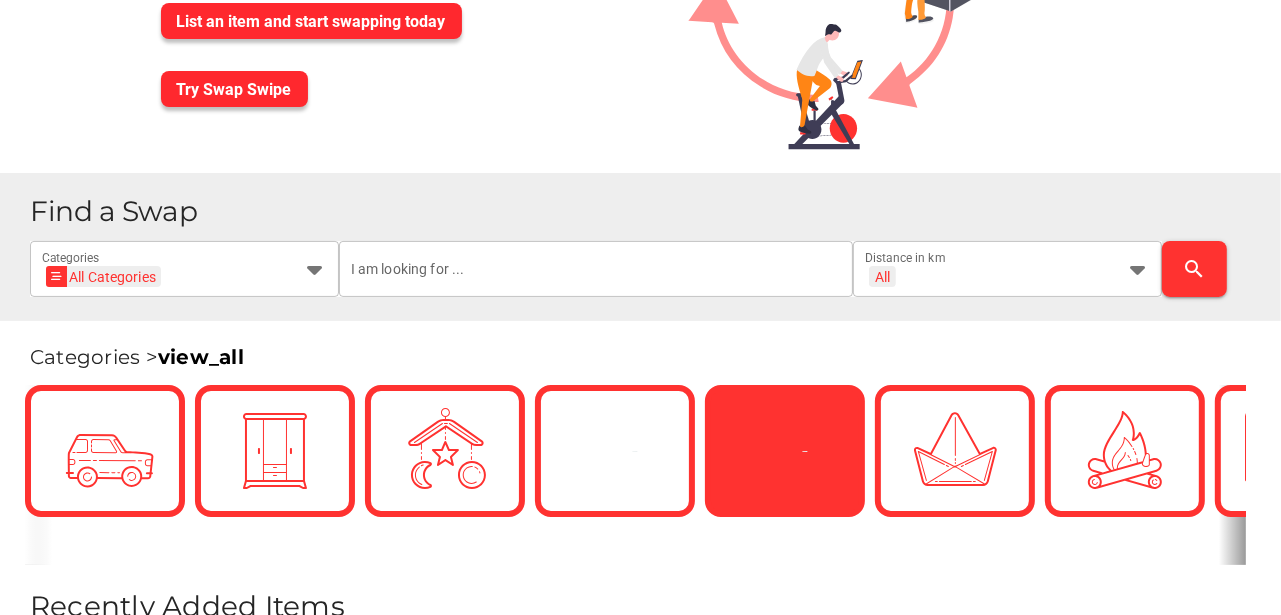 scroll, scrollTop: 366, scrollLeft: 0, axis: vertical 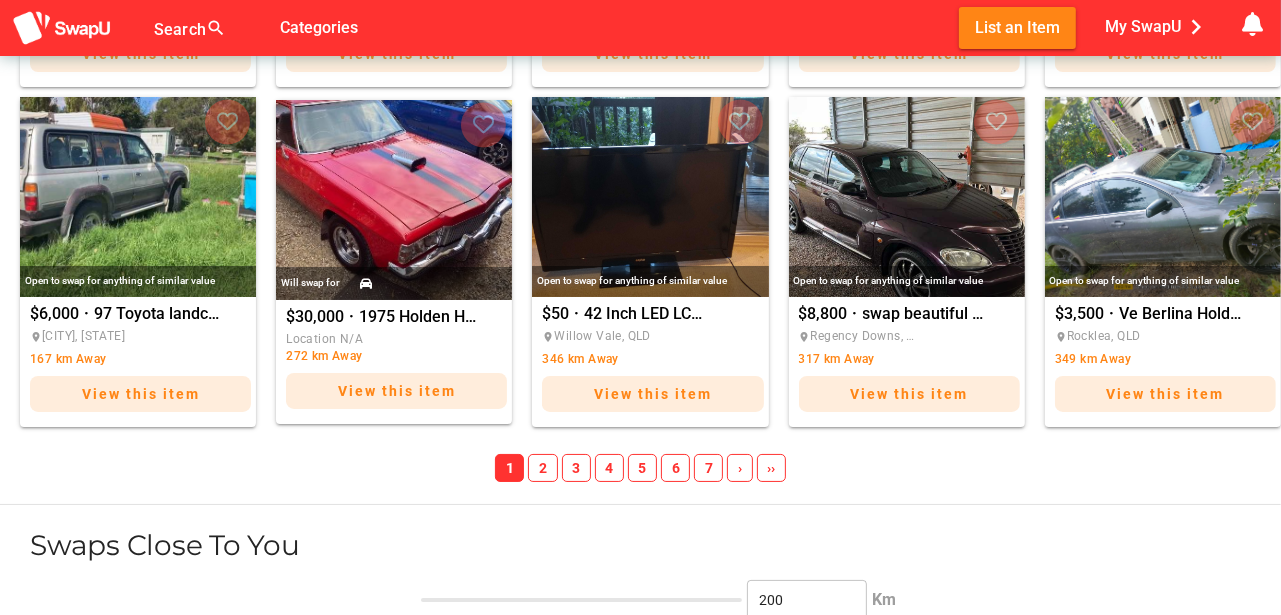 click on "2" at bounding box center [542, 468] 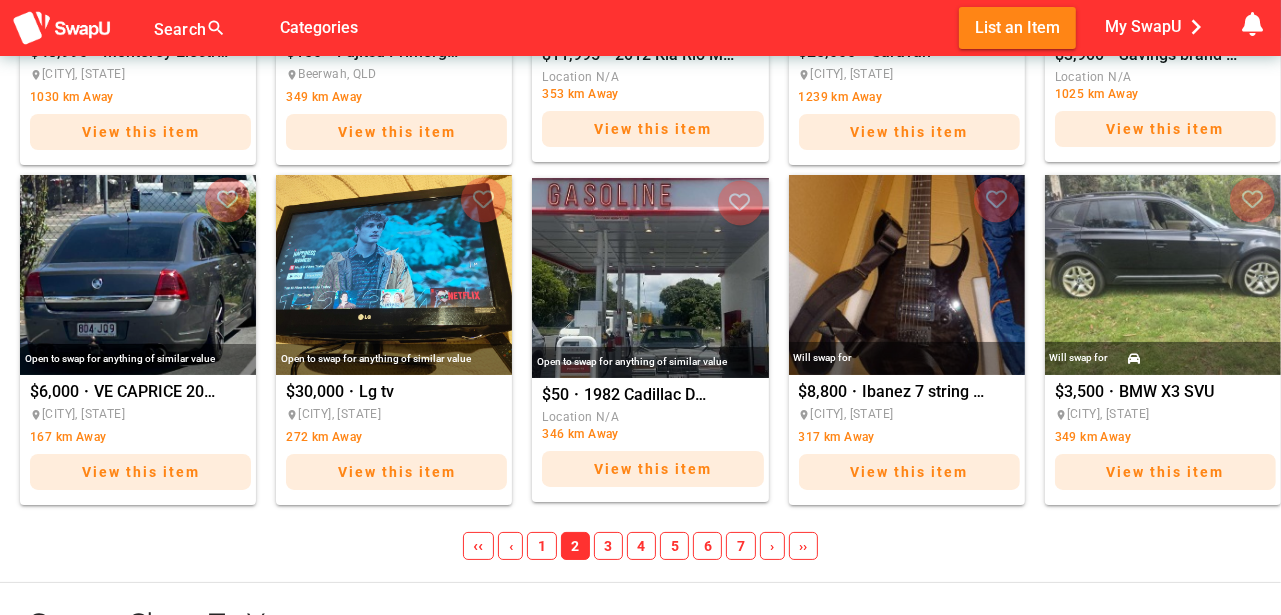 scroll, scrollTop: 2133, scrollLeft: 0, axis: vertical 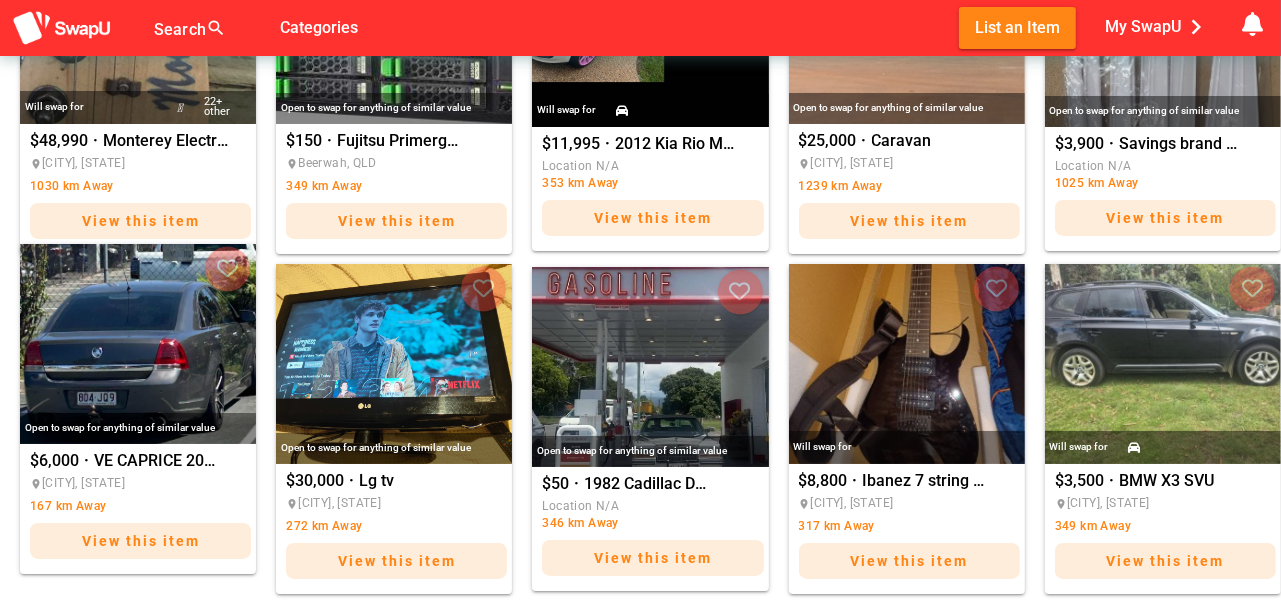 click at bounding box center [138, 344] 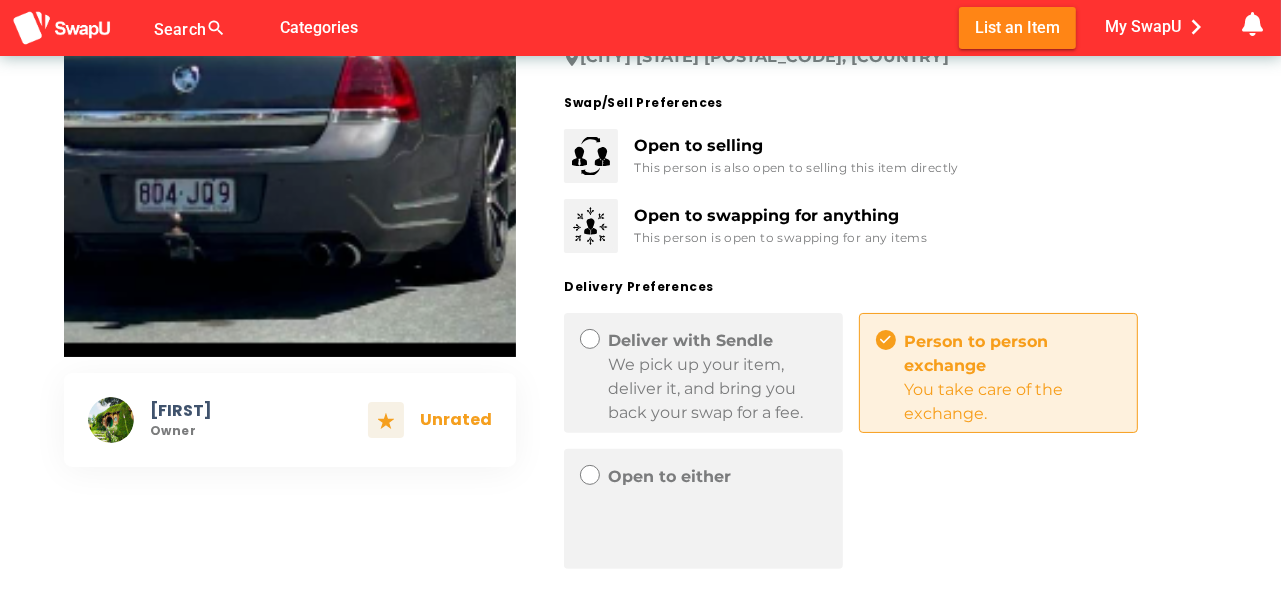 scroll, scrollTop: 366, scrollLeft: 0, axis: vertical 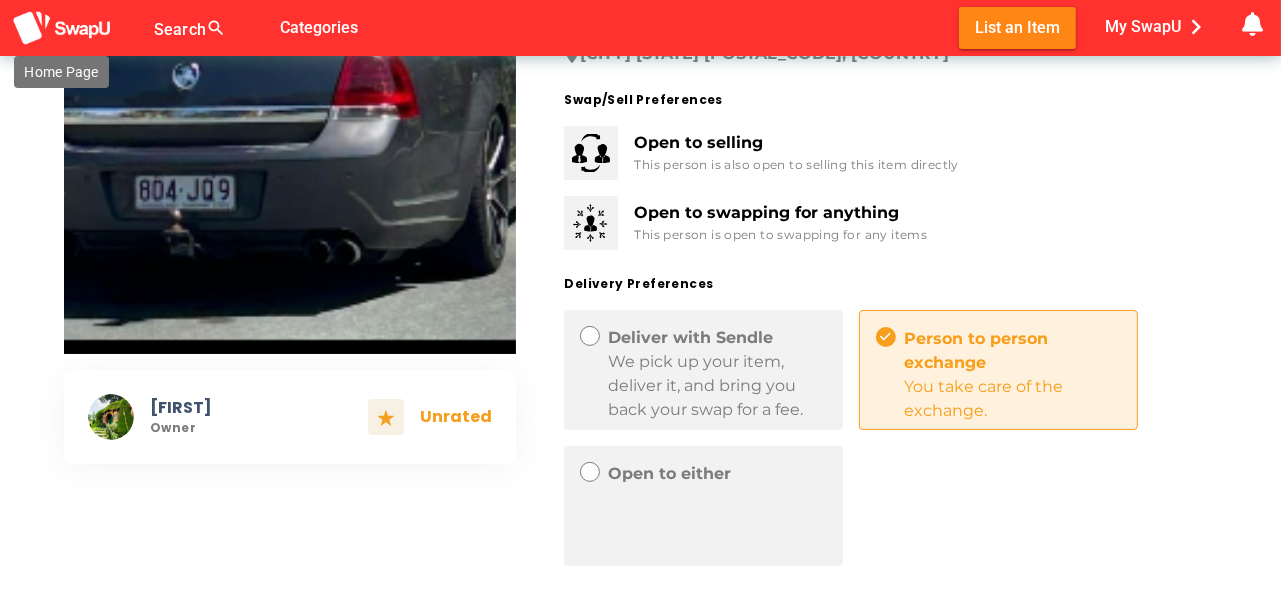 click at bounding box center [62, 28] 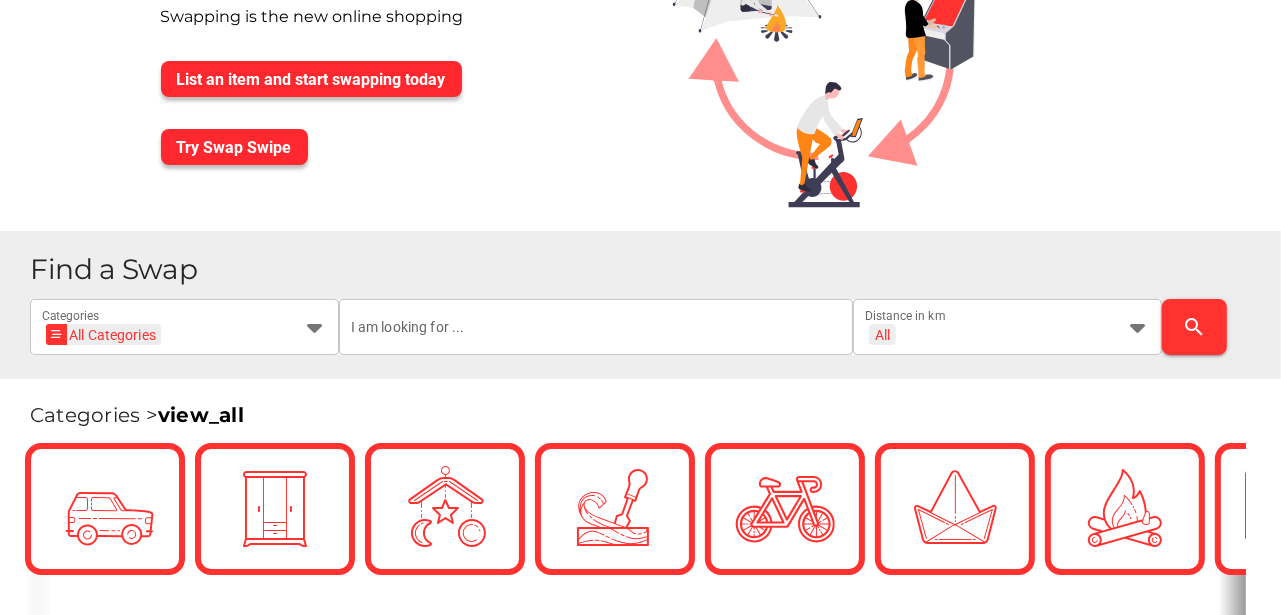 scroll, scrollTop: 166, scrollLeft: 0, axis: vertical 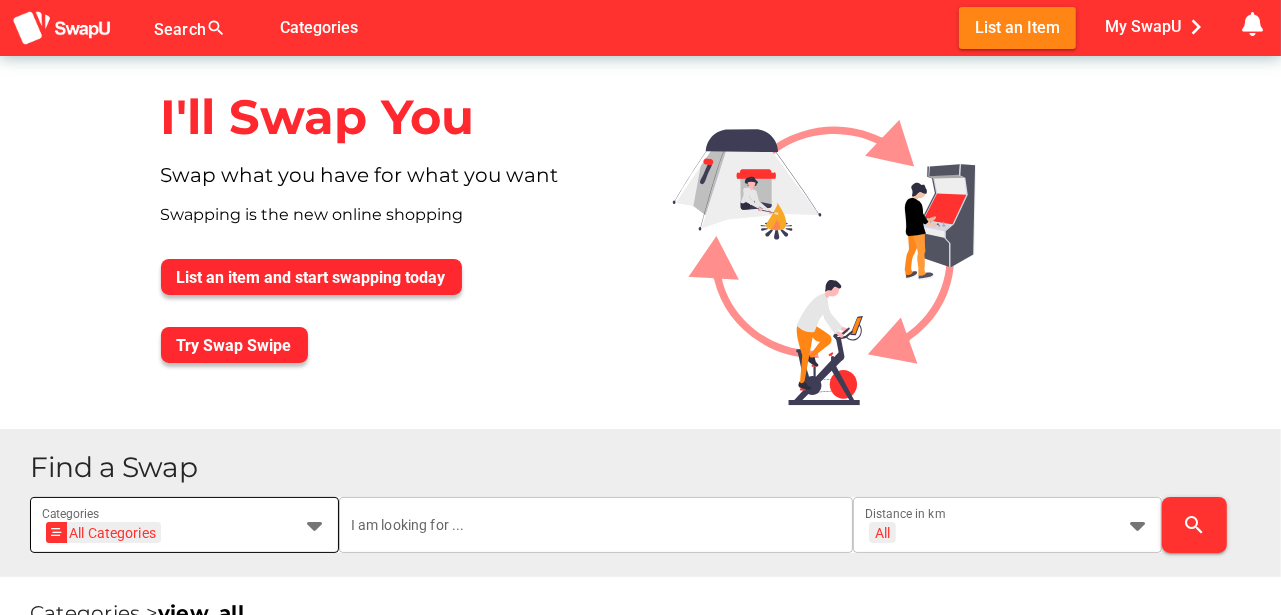 click at bounding box center (315, 525) 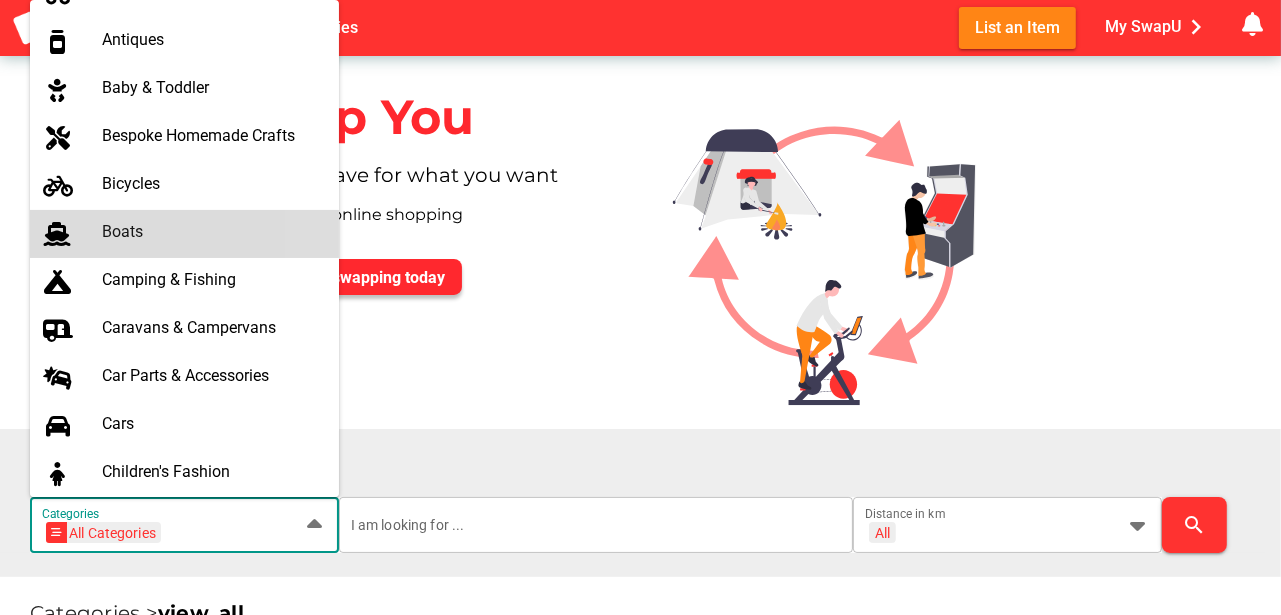 scroll, scrollTop: 133, scrollLeft: 0, axis: vertical 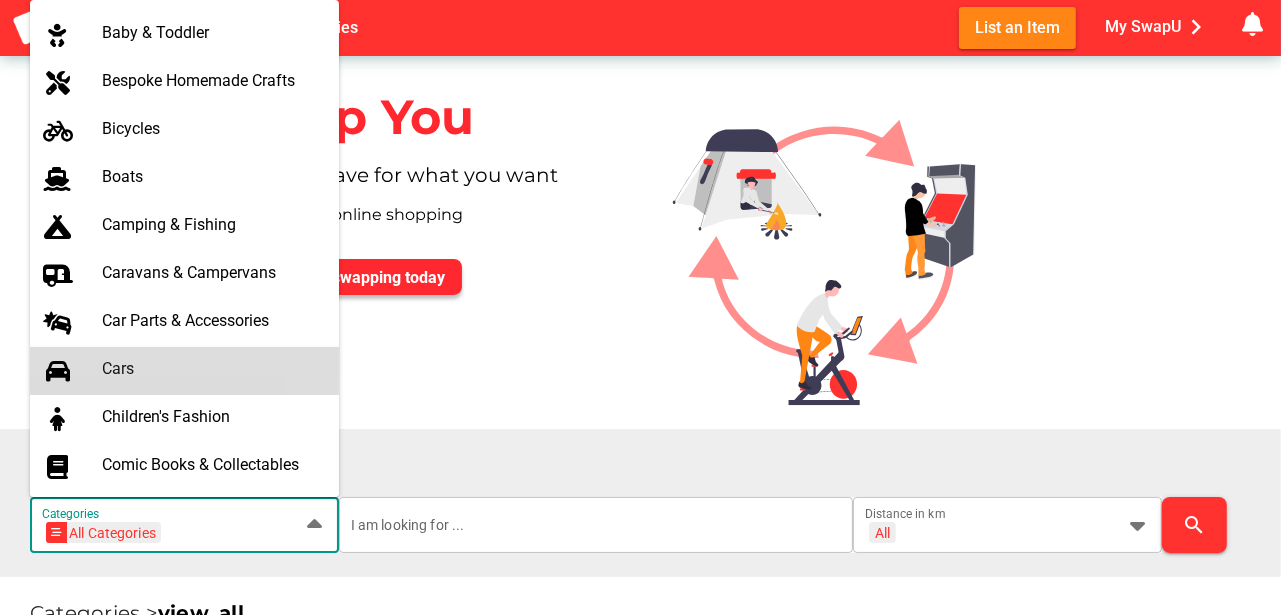 click on "Cars" at bounding box center [212, 368] 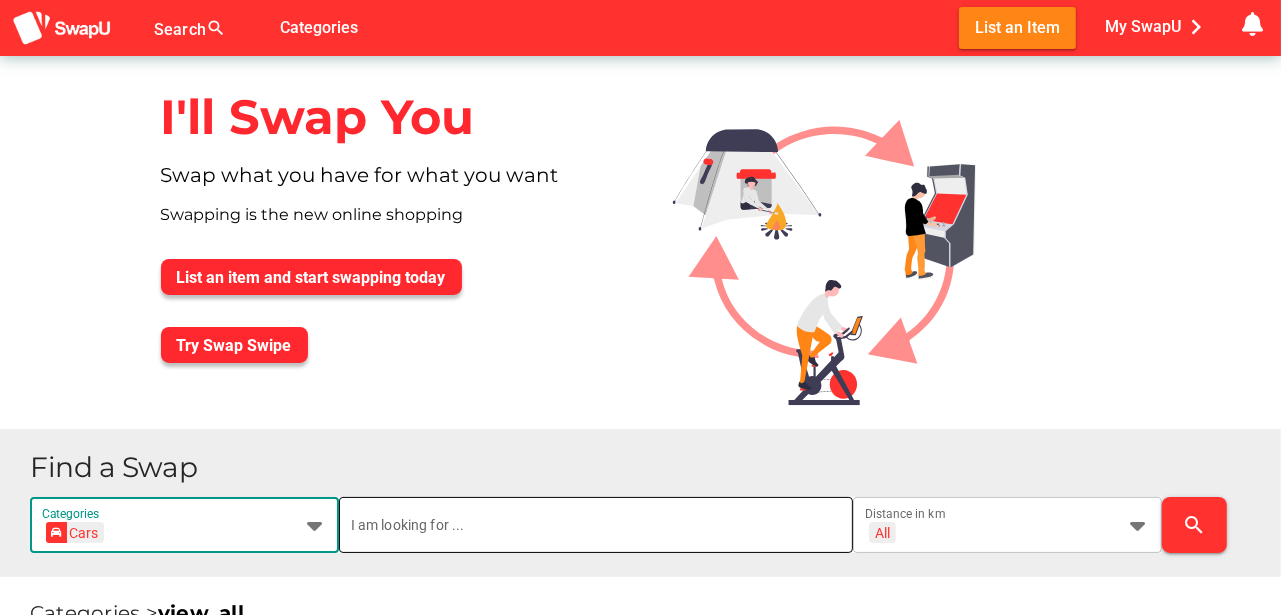click at bounding box center [596, 525] 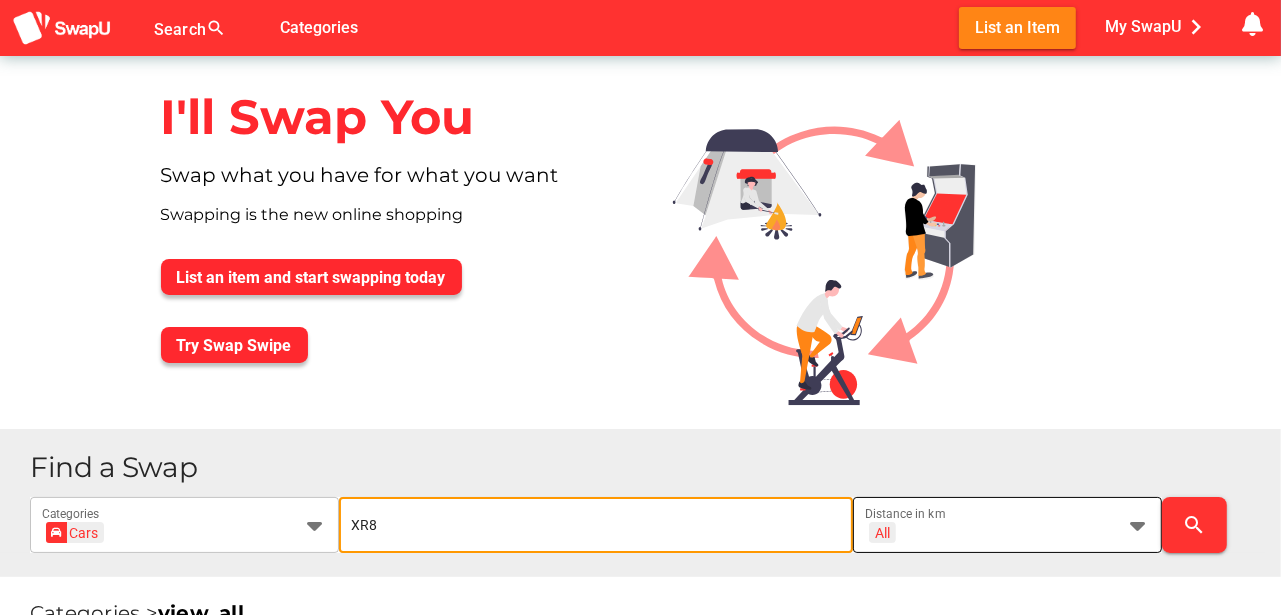 type on "XR8" 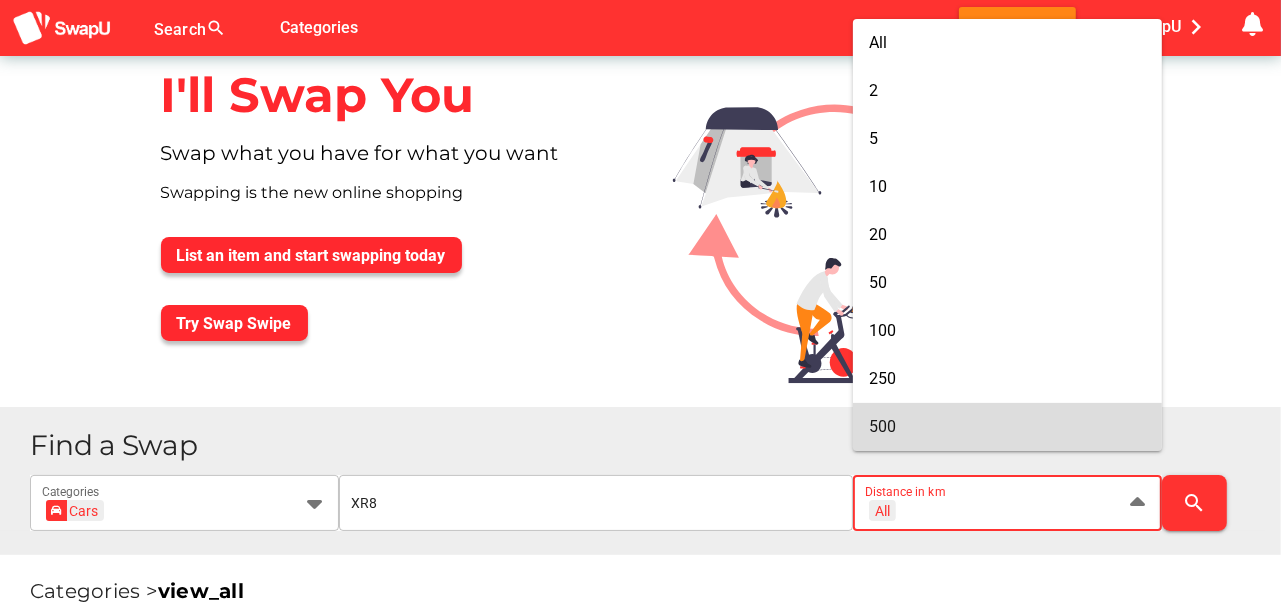 scroll, scrollTop: 66, scrollLeft: 0, axis: vertical 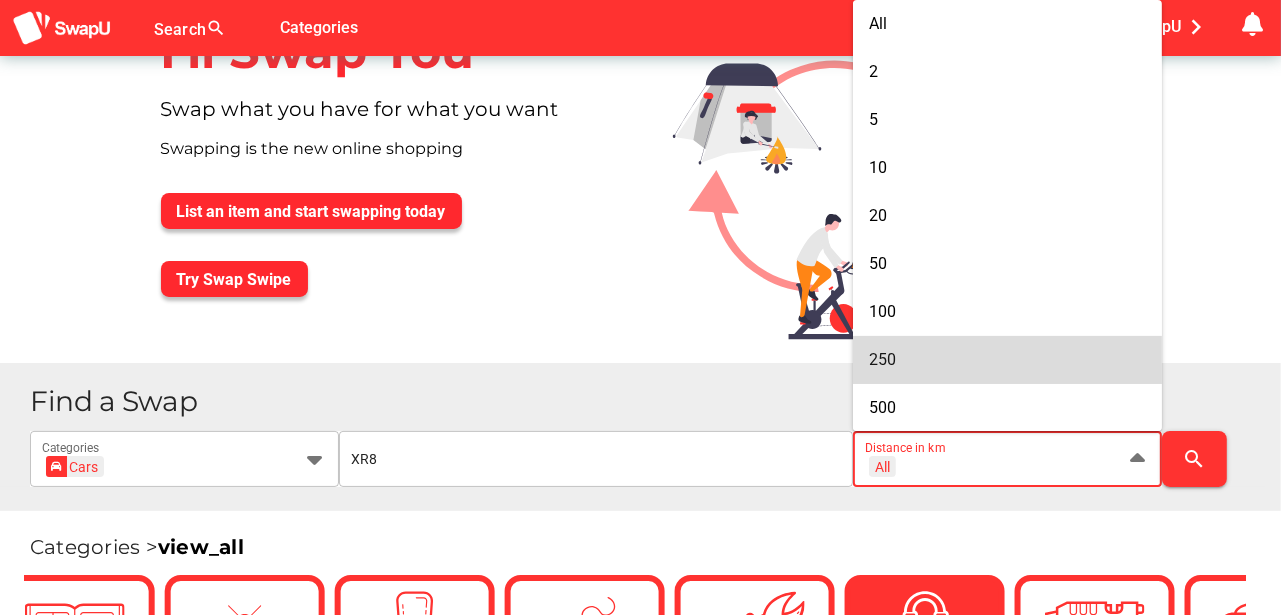 click on "250" at bounding box center [1007, 360] 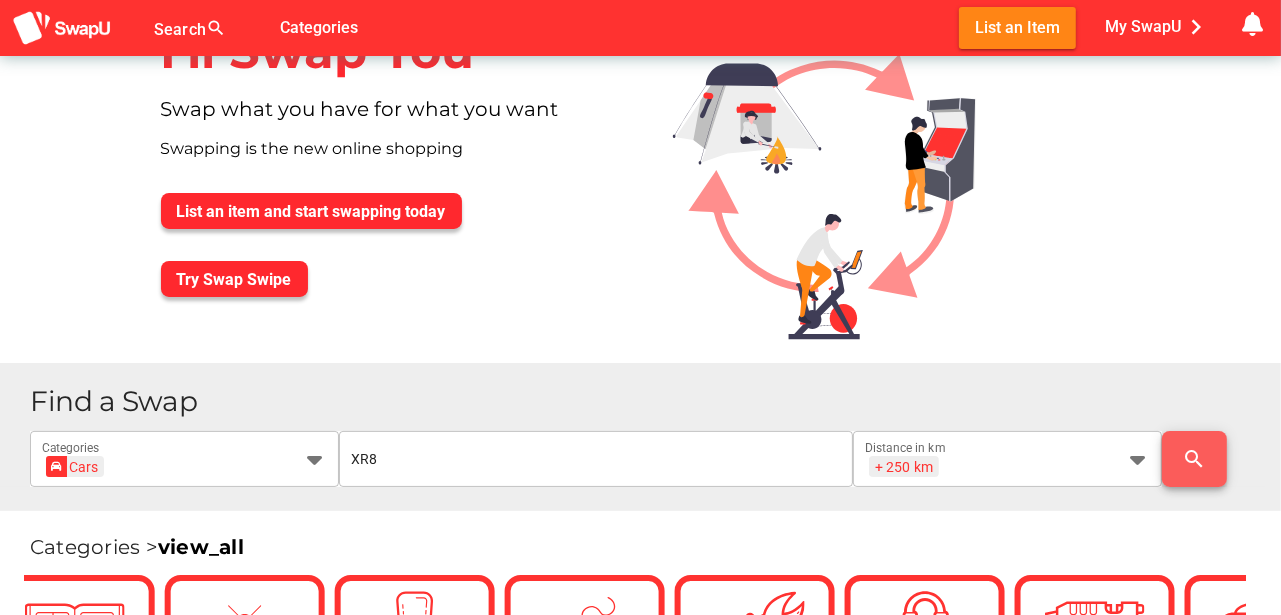 click on "search" at bounding box center [1195, 459] 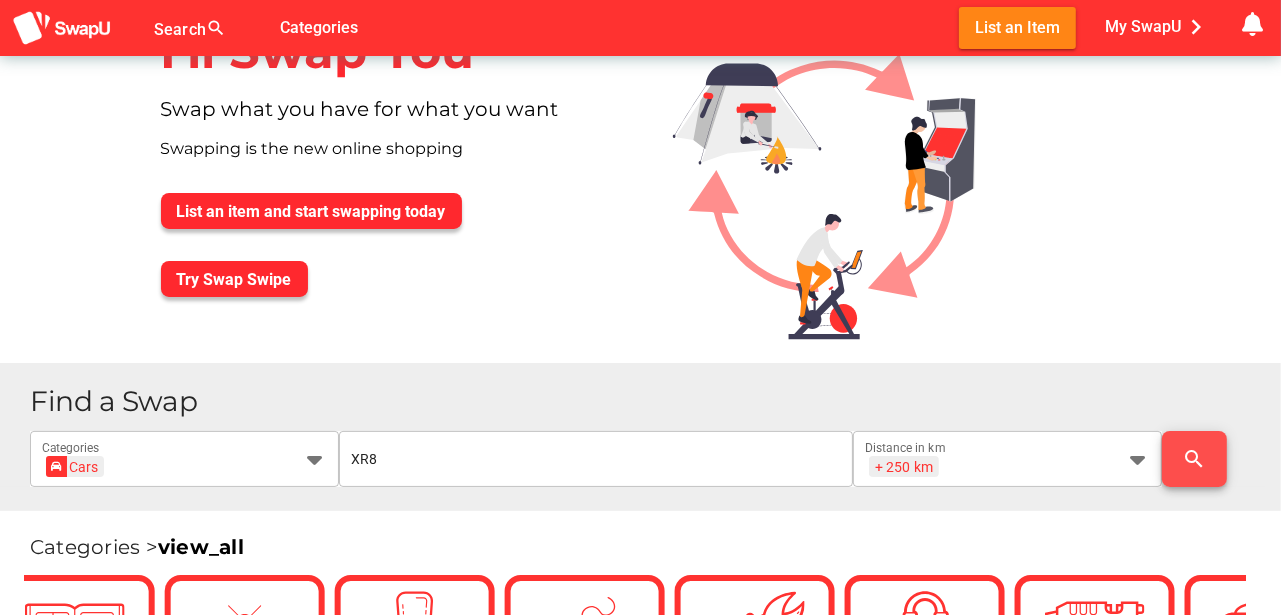 scroll, scrollTop: 0, scrollLeft: 0, axis: both 